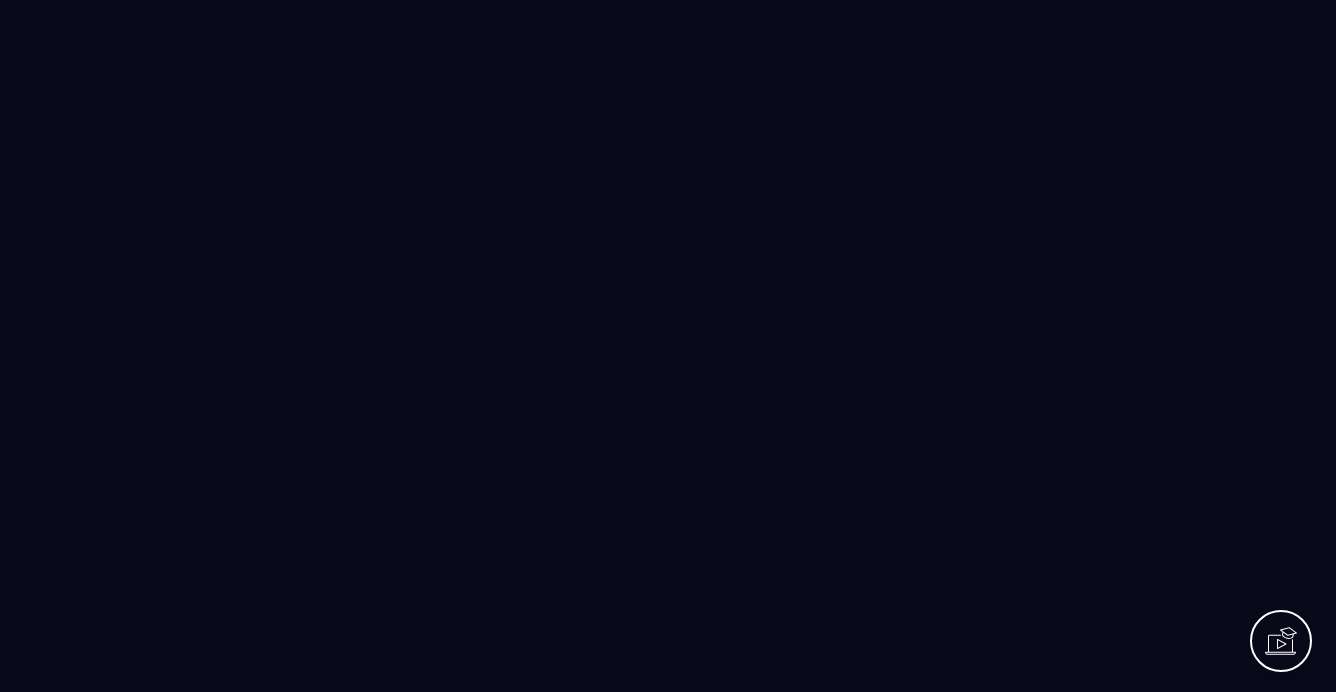 scroll, scrollTop: 0, scrollLeft: 0, axis: both 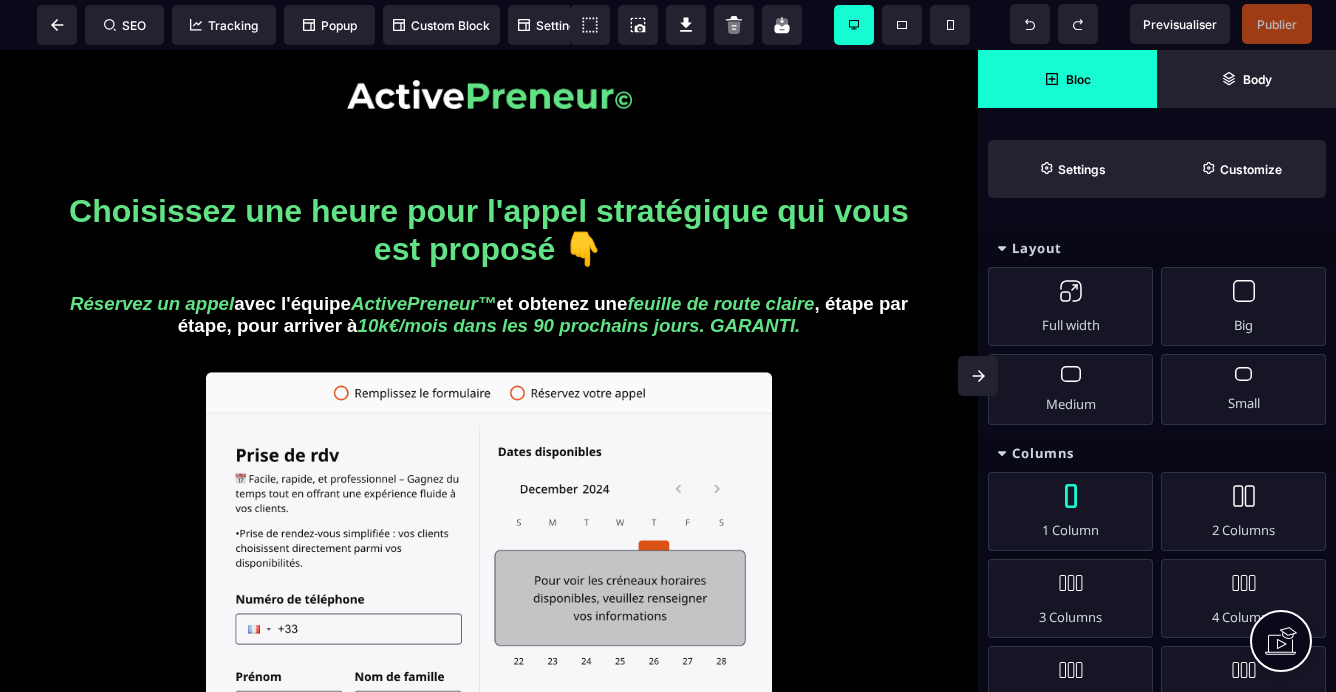 click on "1 Column" at bounding box center (1070, 511) 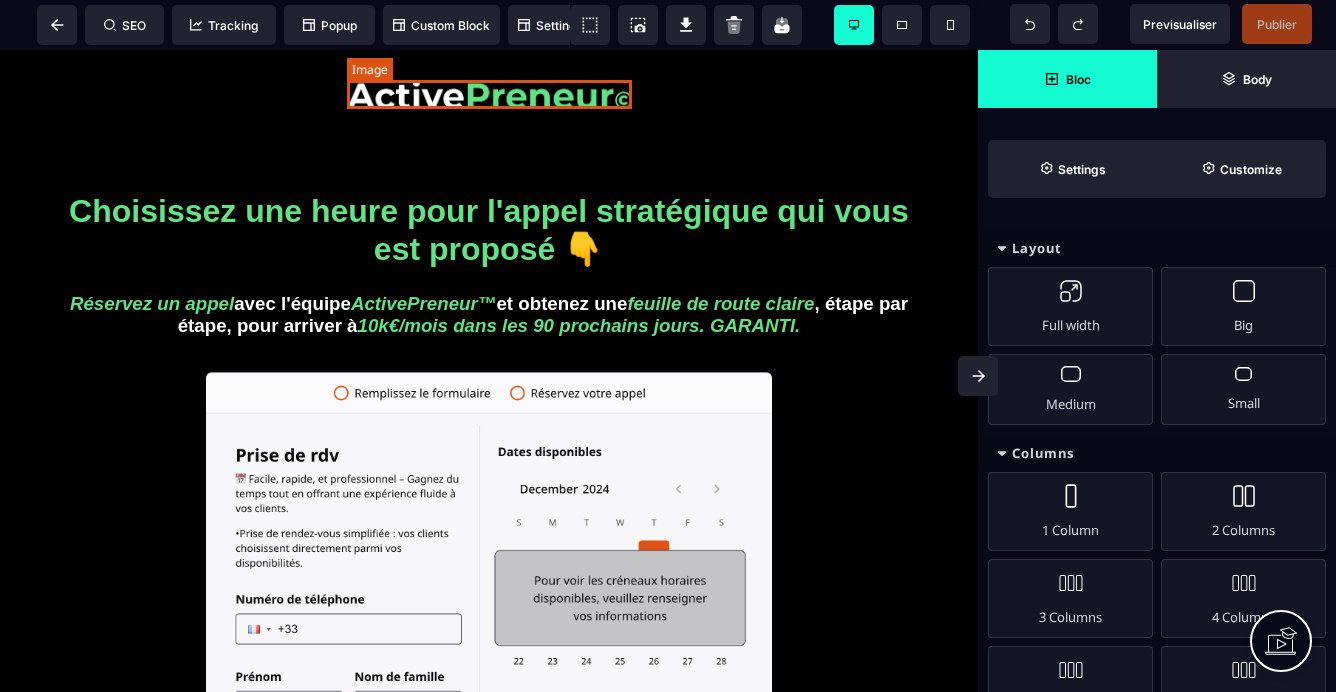 click at bounding box center [489, 94] 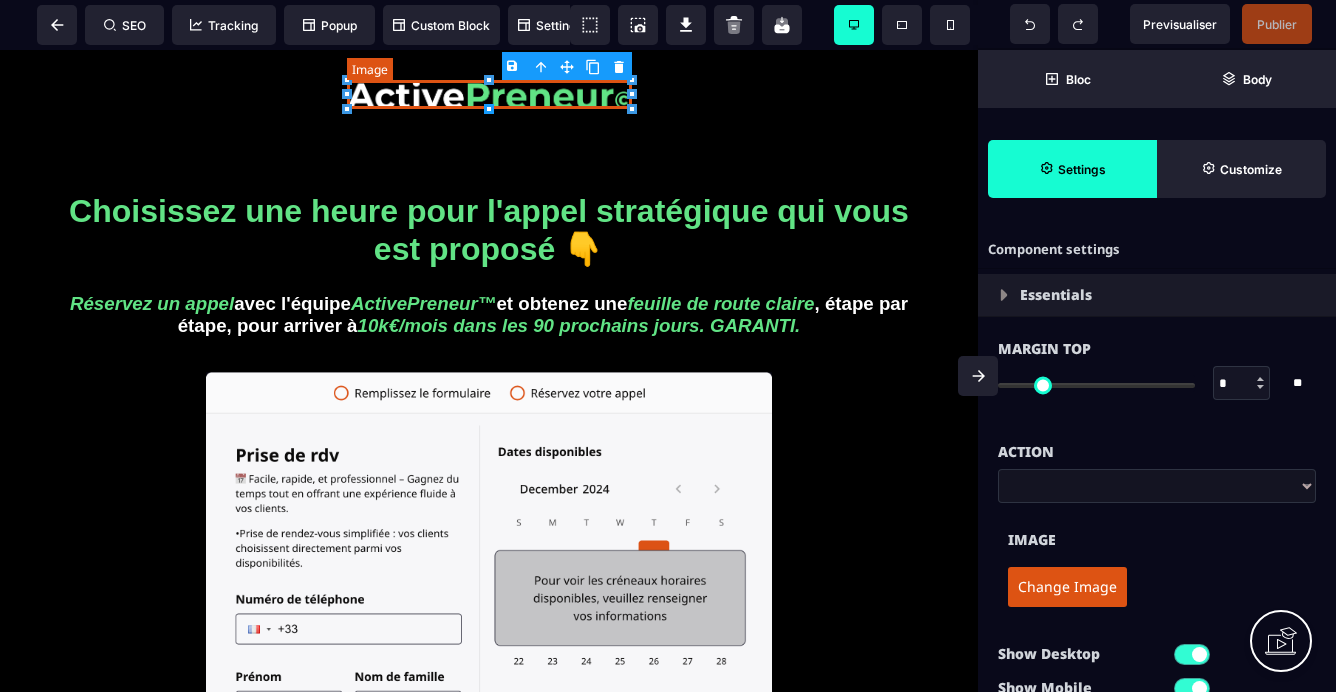 type on "*" 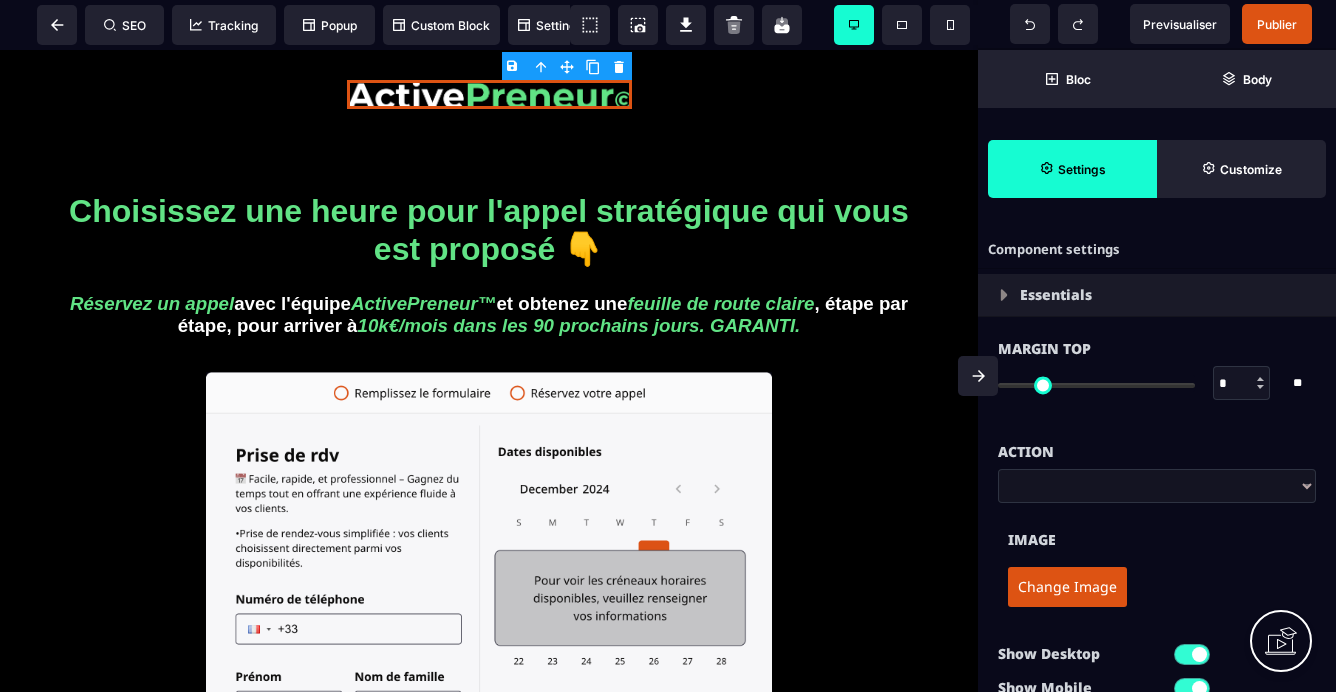 click on "Change Image" at bounding box center (1067, 587) 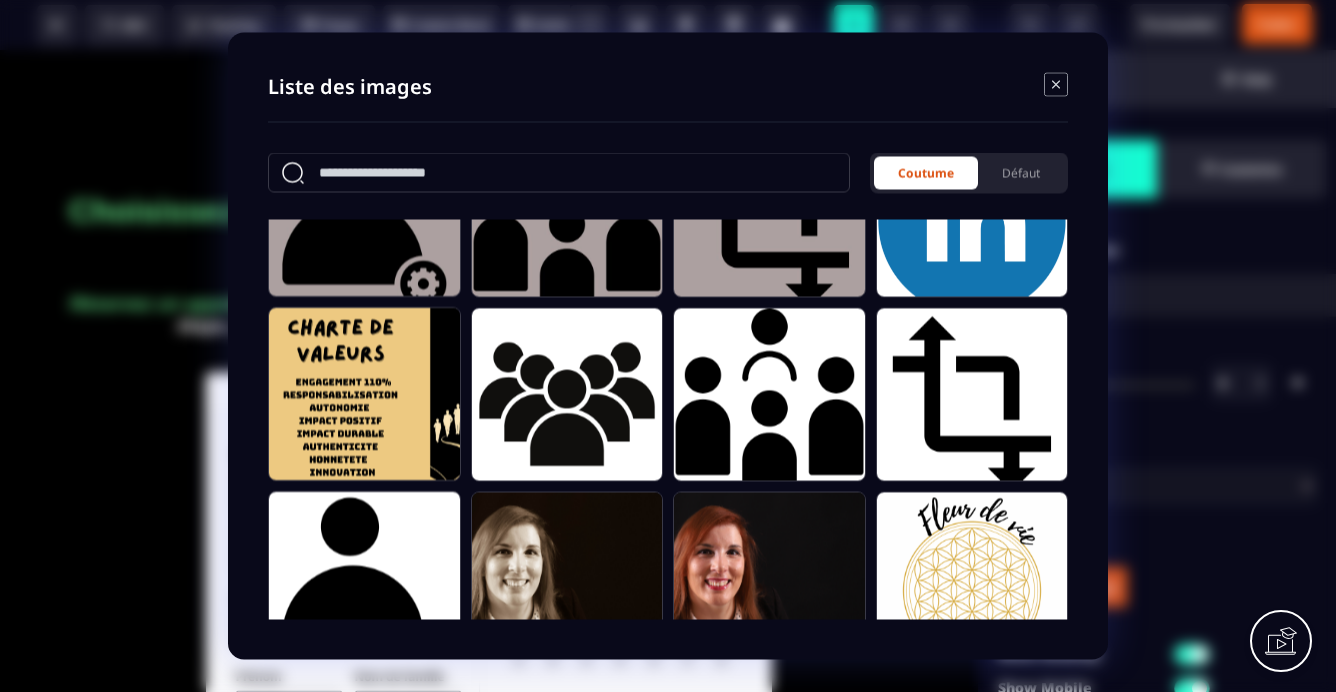 scroll, scrollTop: 326, scrollLeft: 0, axis: vertical 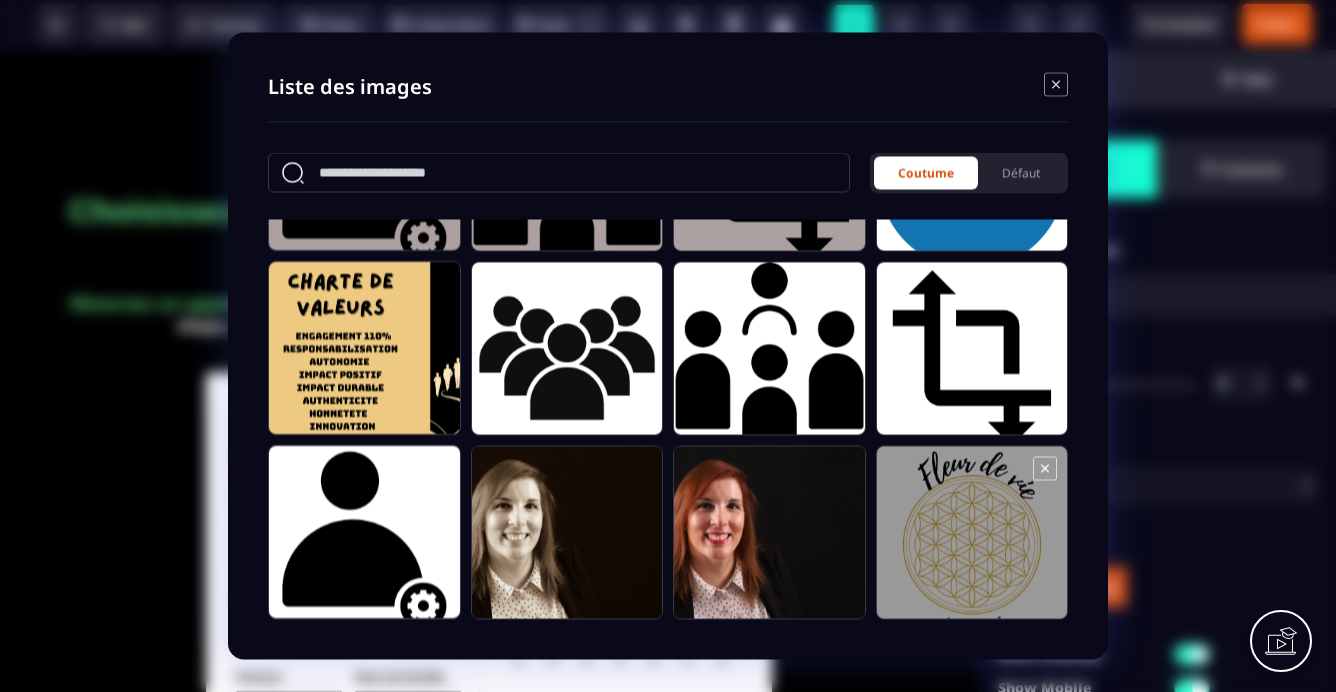 click at bounding box center (972, 542) 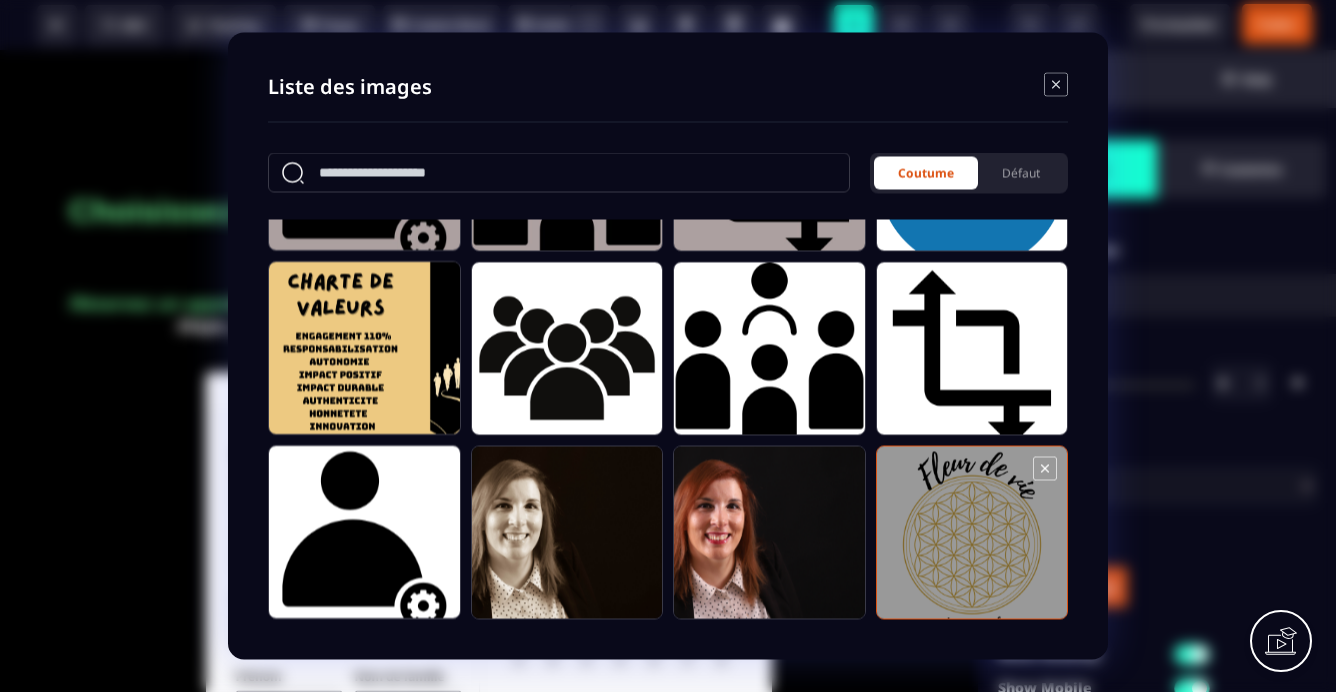 click at bounding box center (972, 542) 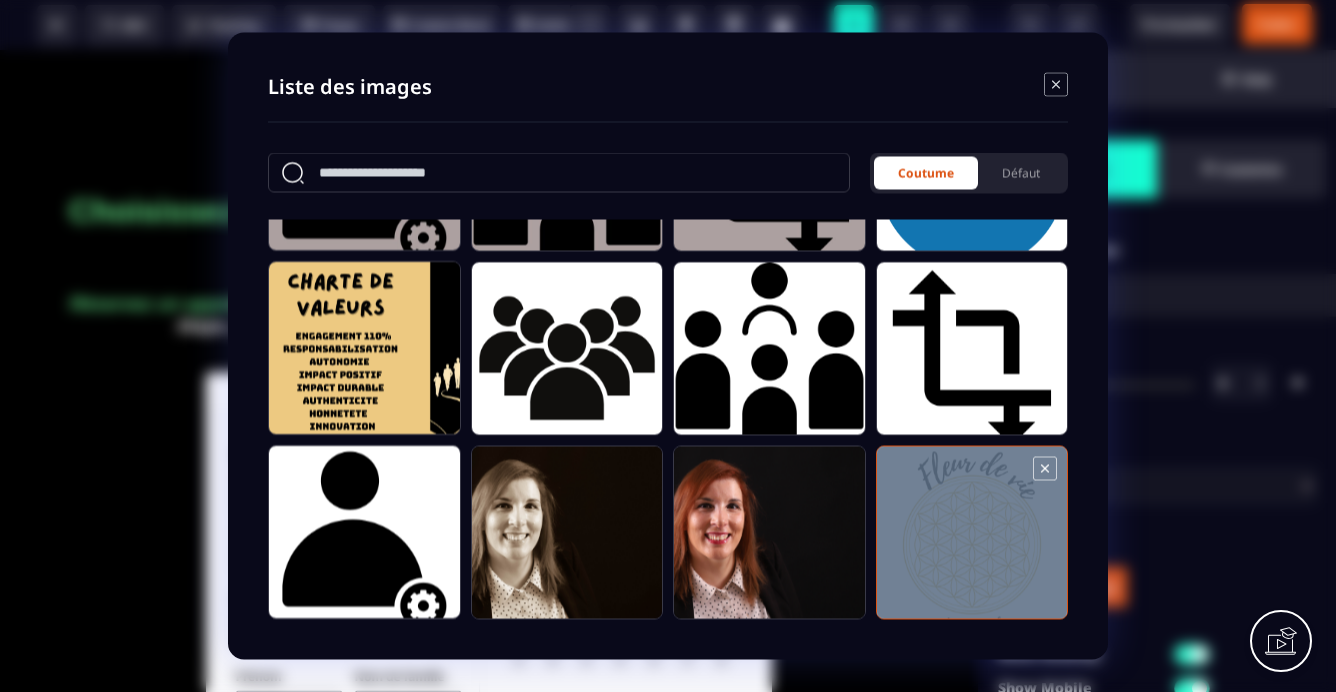 click at bounding box center [972, 542] 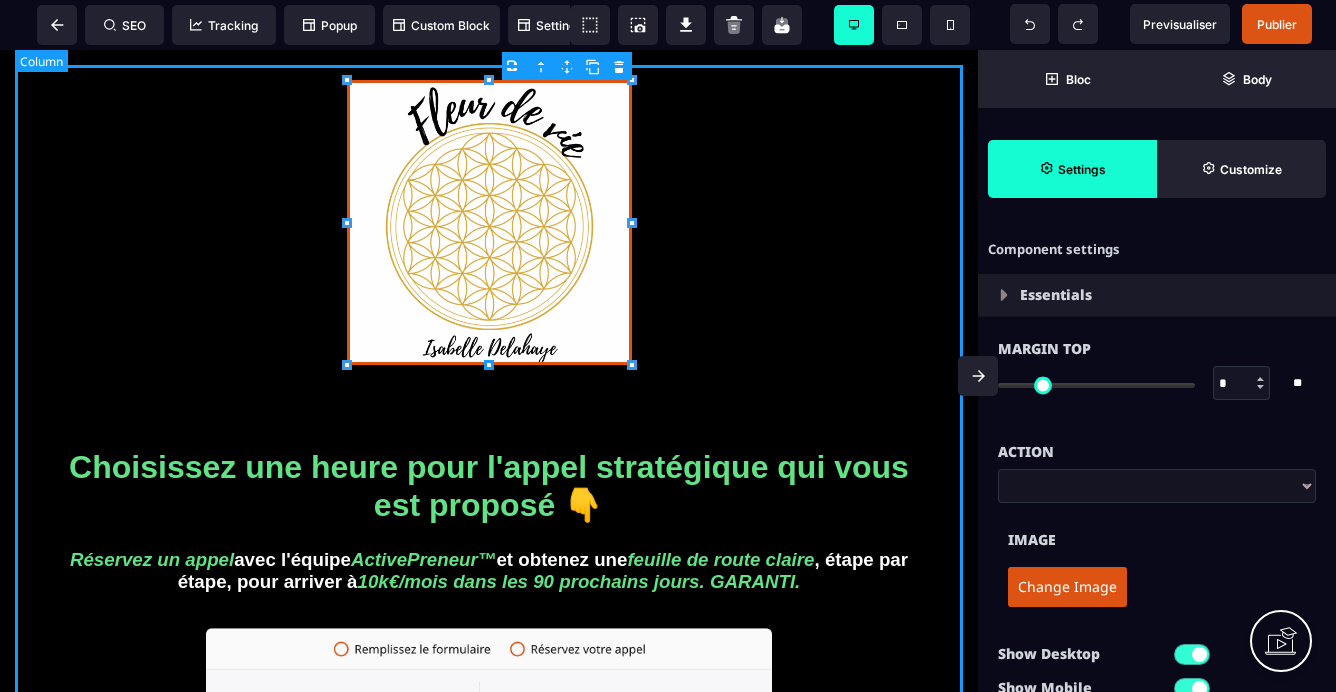click on "Choisissez une heure pour l'appel stratégique qui vous est proposé 👇 Réservez un appel  avec l'équipe  ActivePreneur™  et obtenez une  feuille de route claire , étape par étape, pour arriver à  10k€/mois dans les 90 prochains jours. GARANTI. Copyright 2023, ActivePreneur.com, Tous droits réservés. Ce site ne fait pas partie du site web de Facebook™ ou de Facebook™ Inc. En outre, ce site n'est PAS approuvé par Facebook™ de quelque manière que ce soit. FACEBOOK™ est une marque déposée de FACEBOOK™, Inc. Vie privée - Conditions d'utilisation - Cookies Copyright 2023, ActivePreneur.com, Tous droits réservés." at bounding box center [489, 744] 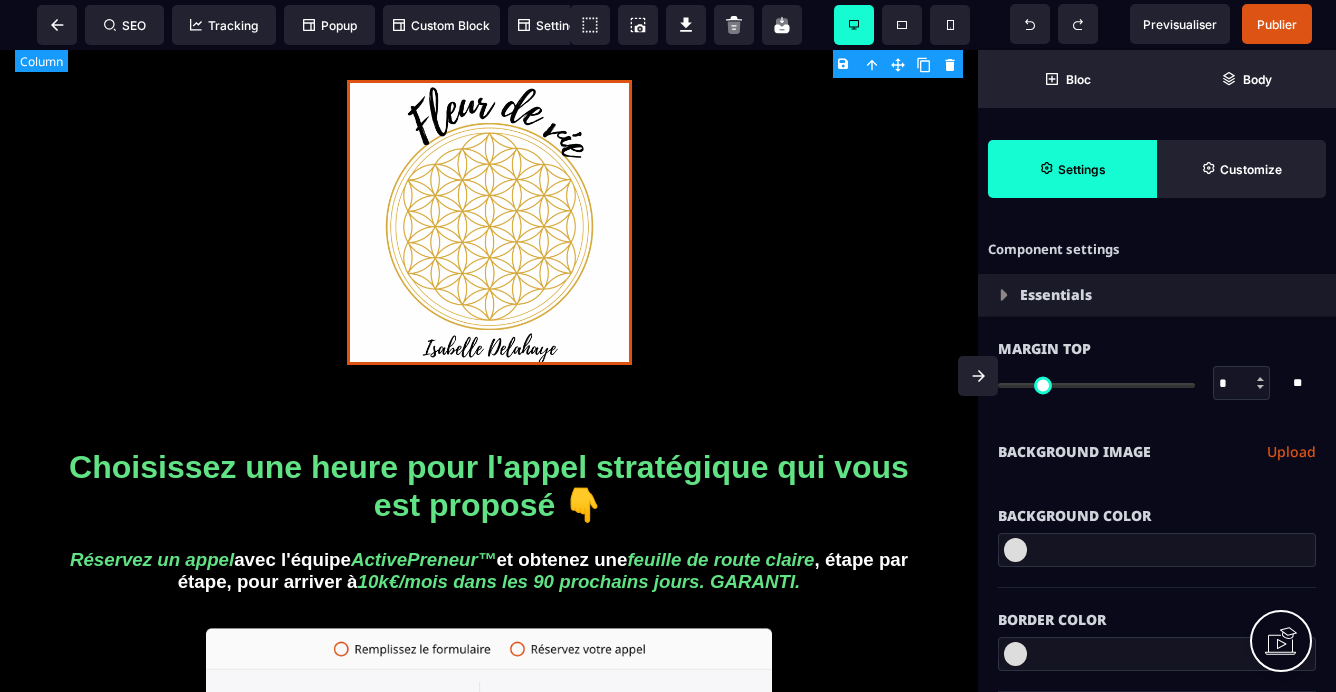 type on "*" 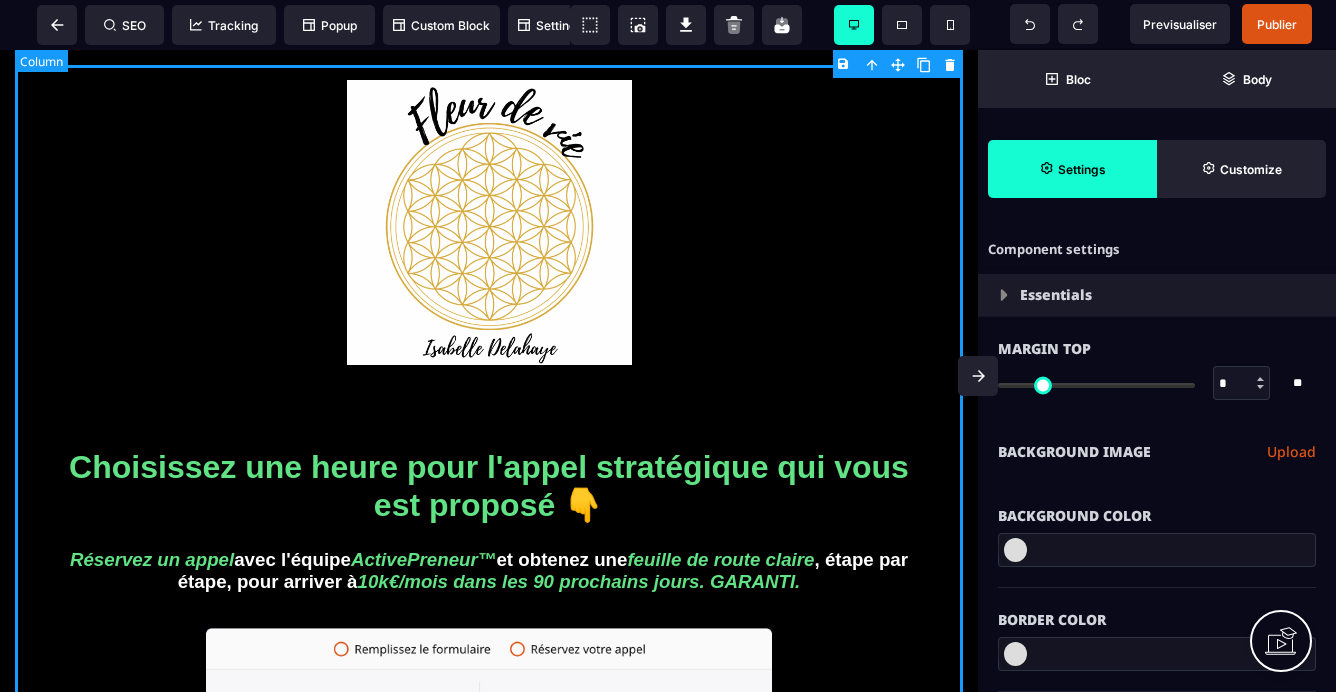 type on "*" 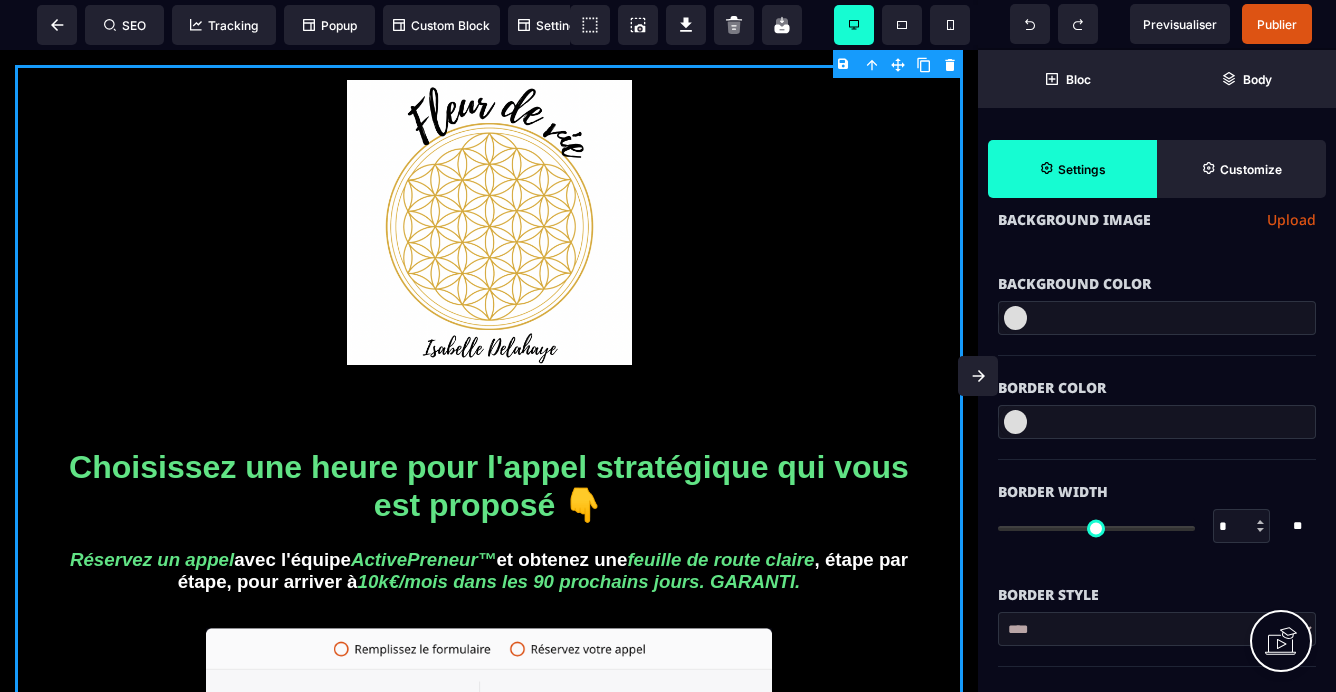 scroll, scrollTop: 221, scrollLeft: 0, axis: vertical 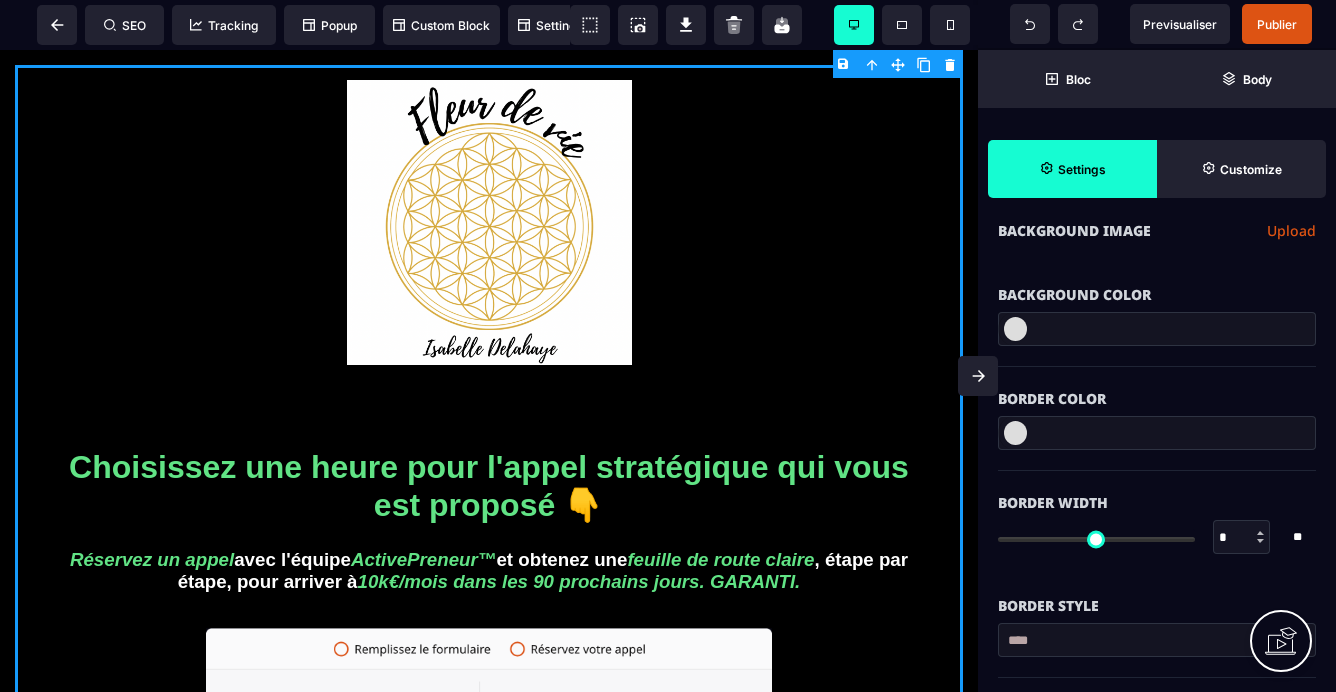 click at bounding box center (1015, 329) 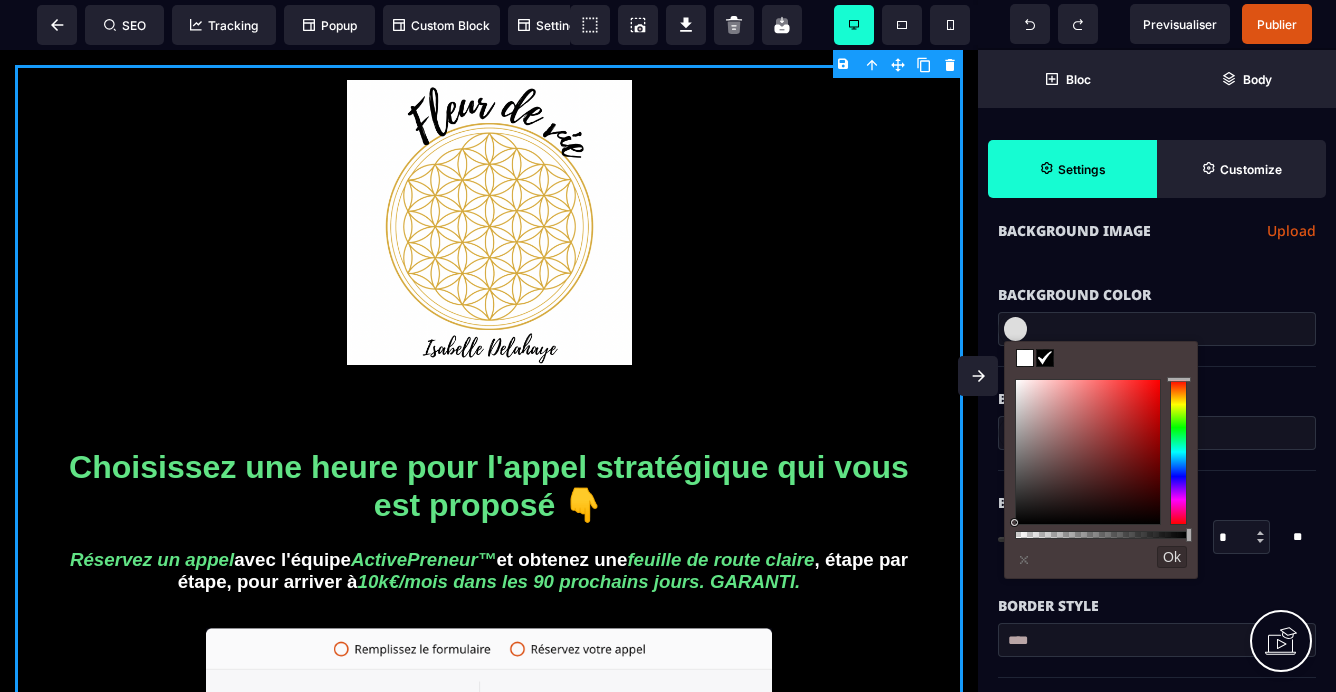 click at bounding box center [1025, 358] 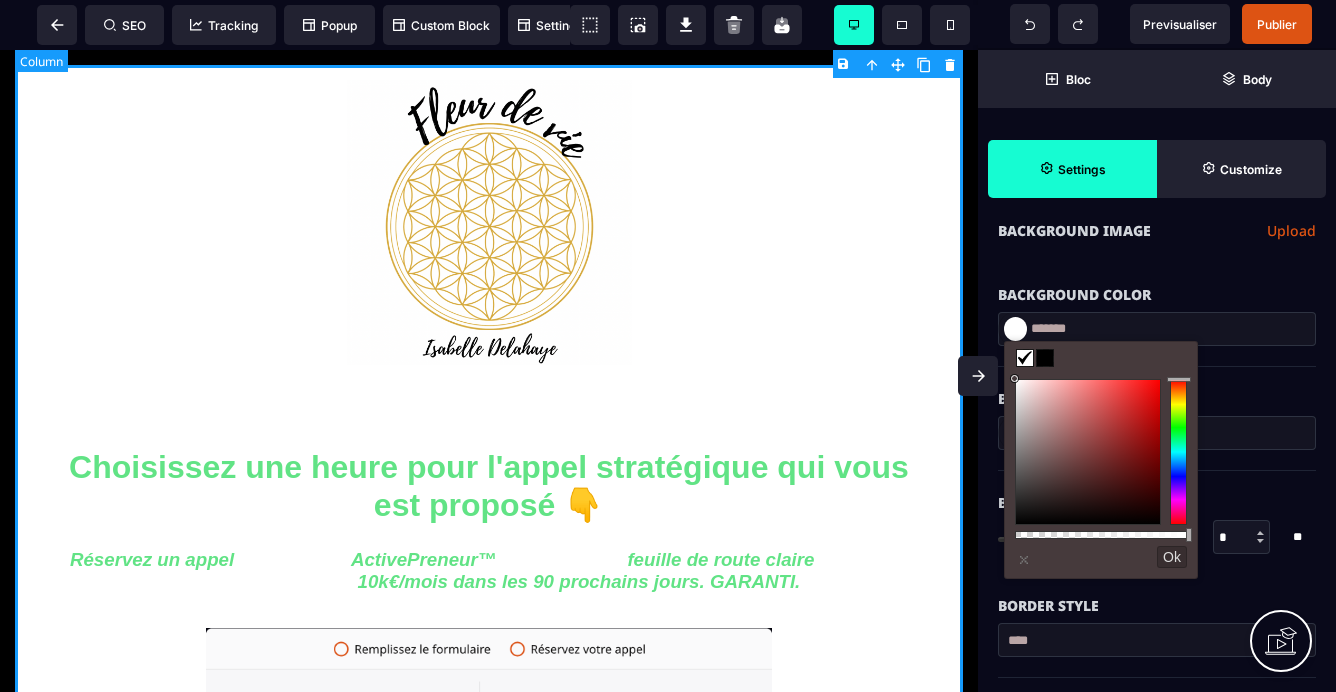 click on "Choisissez une heure pour l'appel stratégique qui vous est proposé 👇 Réservez un appel  avec l'équipe  ActivePreneur™  et obtenez une  feuille de route claire , étape par étape, pour arriver à  10k€/mois dans les 90 prochains jours. GARANTI. Copyright 2023, ActivePreneur.com, Tous droits réservés. Ce site ne fait pas partie du site web de Facebook™ ou de Facebook™ Inc. En outre, ce site n'est PAS approuvé par Facebook™ de quelque manière que ce soit. FACEBOOK™ est une marque déposée de FACEBOOK™, Inc. Vie privée - Conditions d'utilisation - Cookies Copyright 2023, ActivePreneur.com, Tous droits réservés." at bounding box center [489, 744] 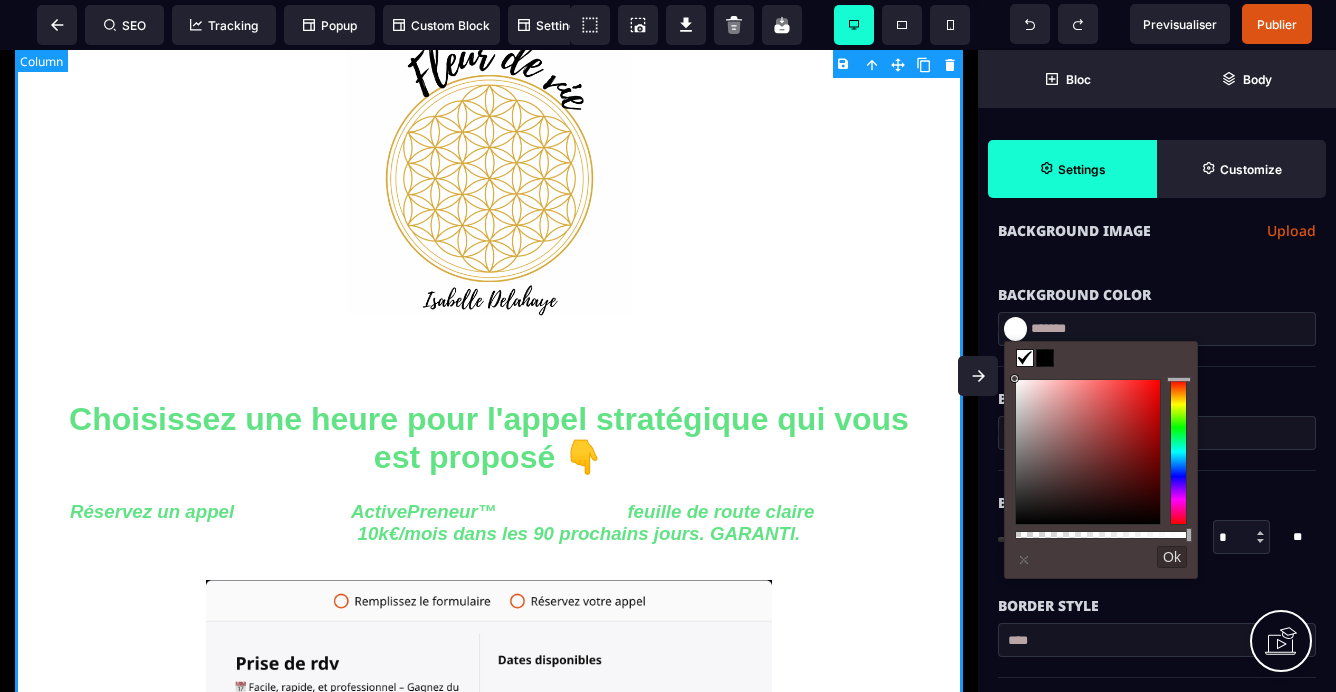 scroll, scrollTop: 50, scrollLeft: 0, axis: vertical 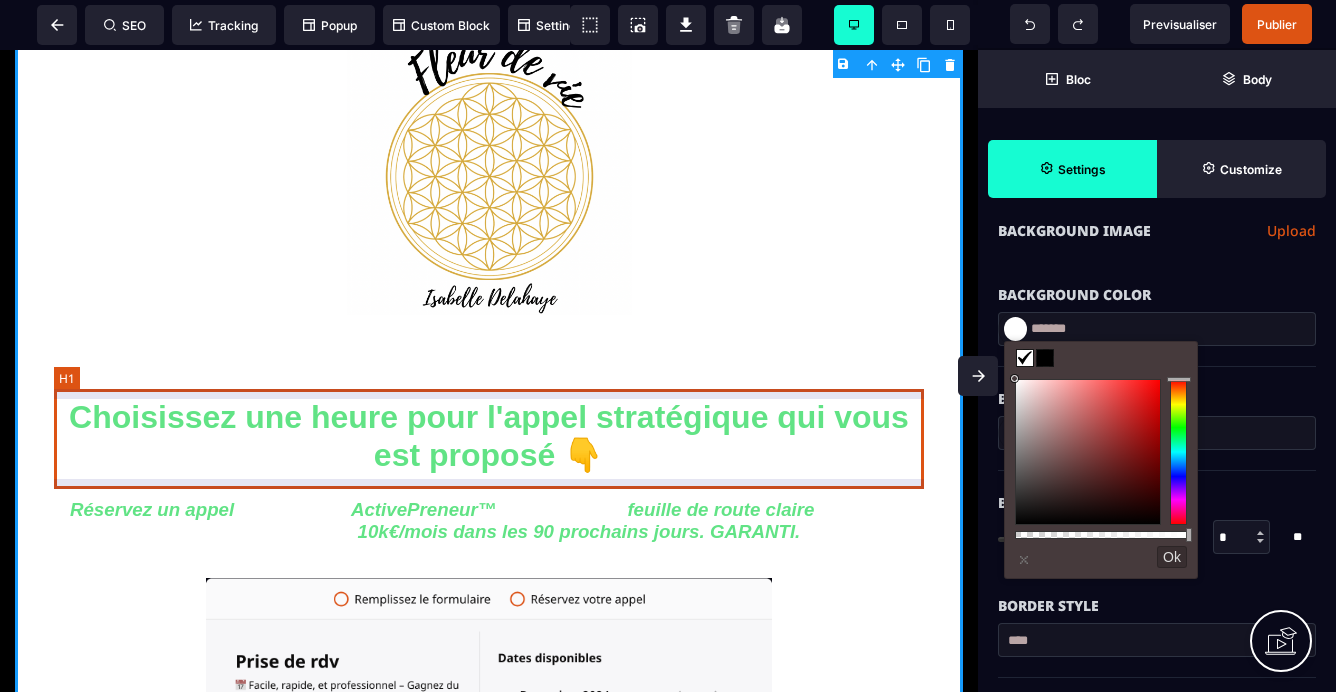 click on "Choisissez une heure pour l'appel stratégique qui vous est proposé 👇" at bounding box center (489, 436) 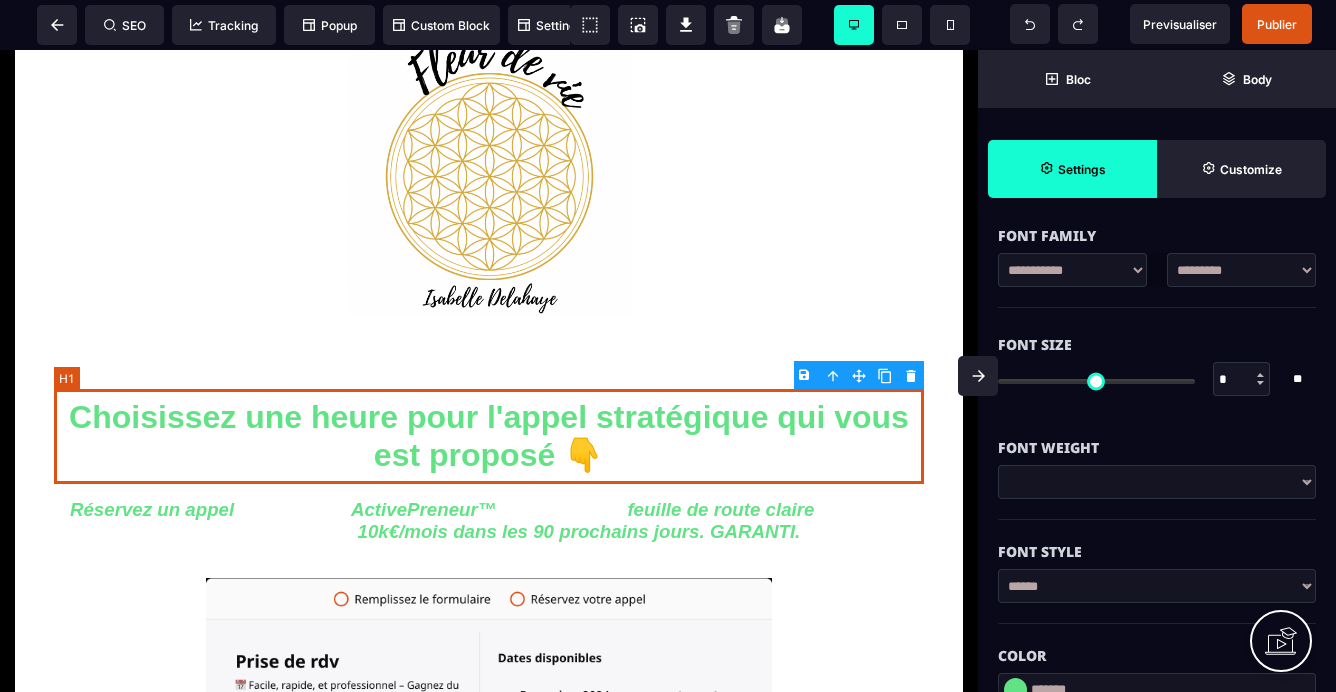 type on "**" 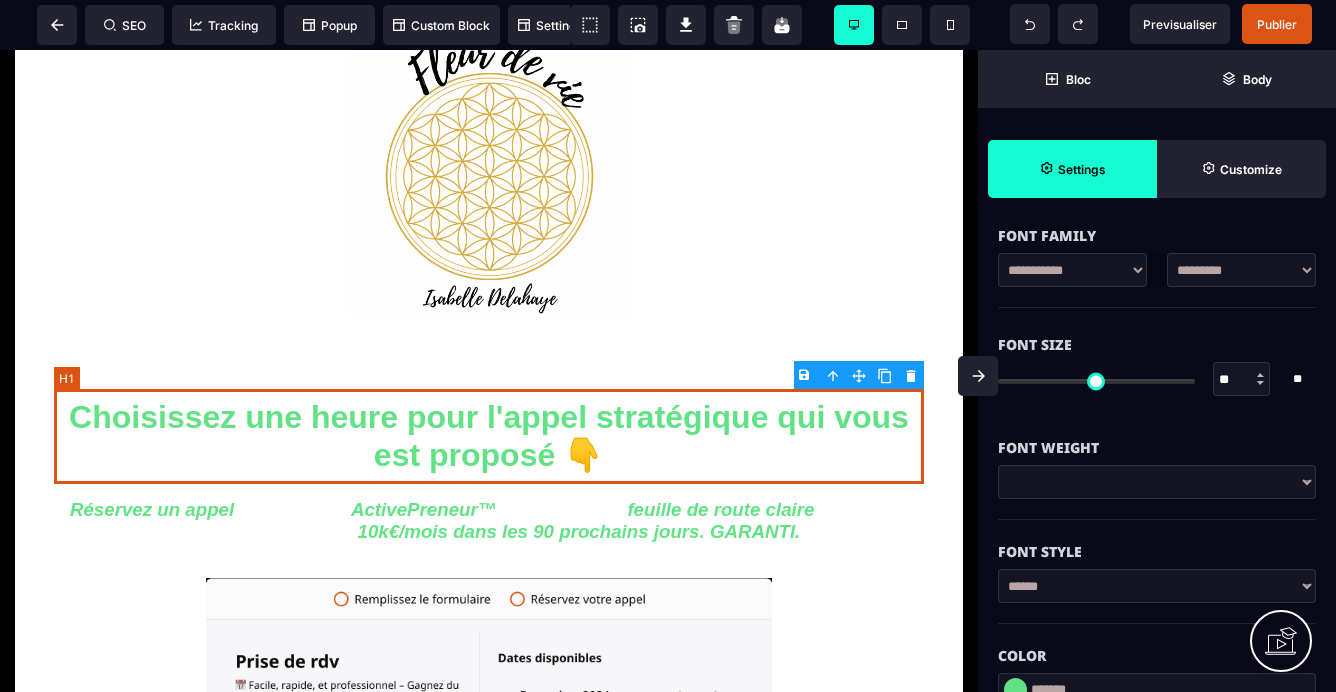 type on "*" 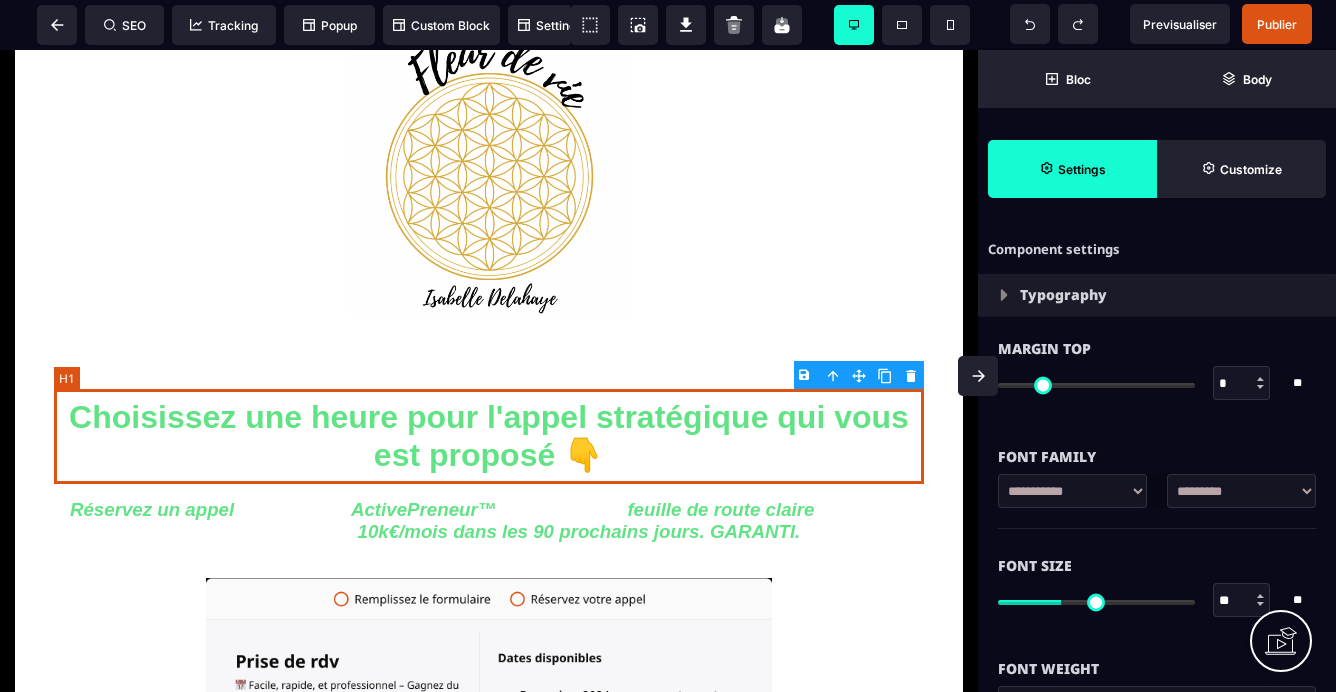 click on "Choisissez une heure pour l'appel stratégique qui vous est proposé 👇" at bounding box center (489, 436) 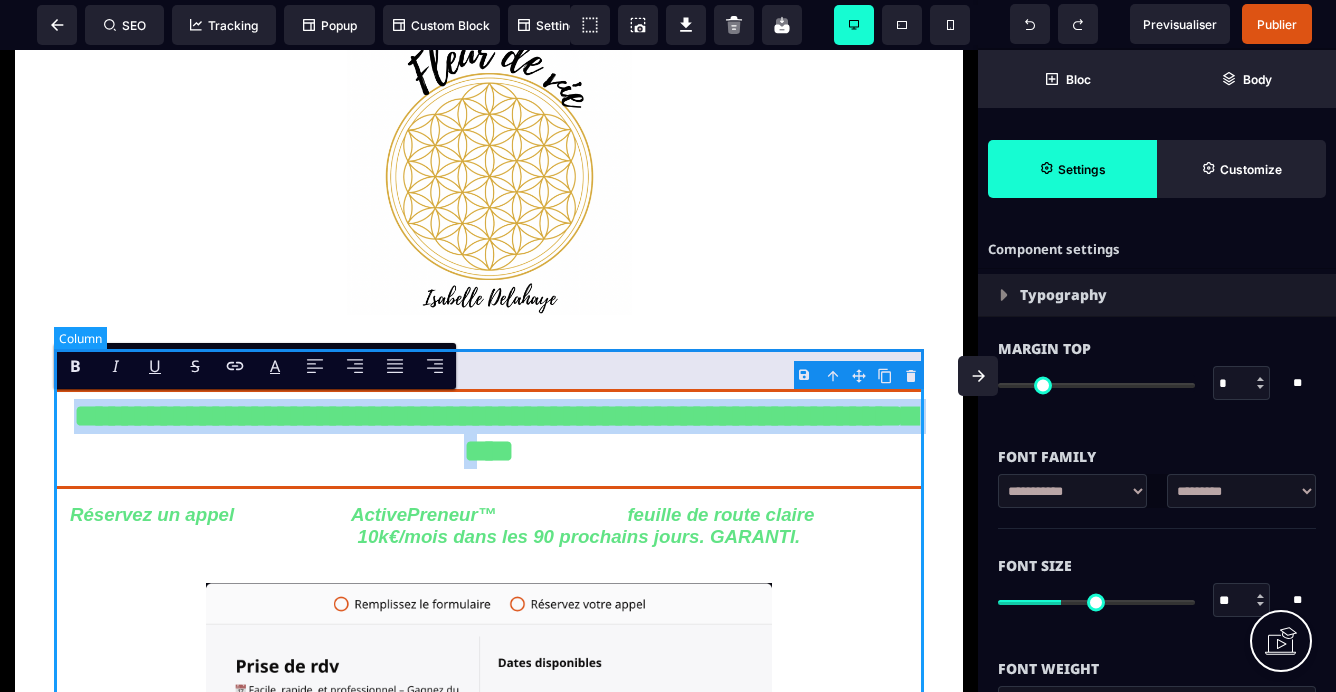 drag, startPoint x: 527, startPoint y: 457, endPoint x: 164, endPoint y: 354, distance: 377.3301 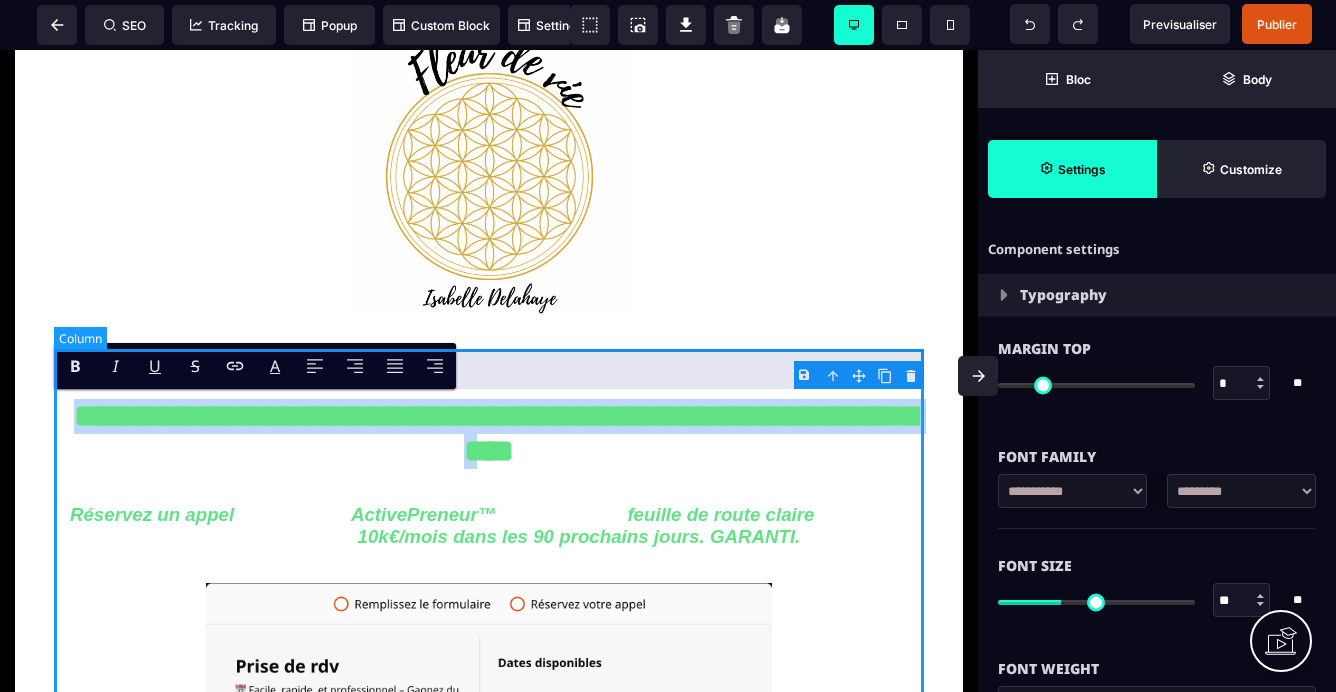 select on "*" 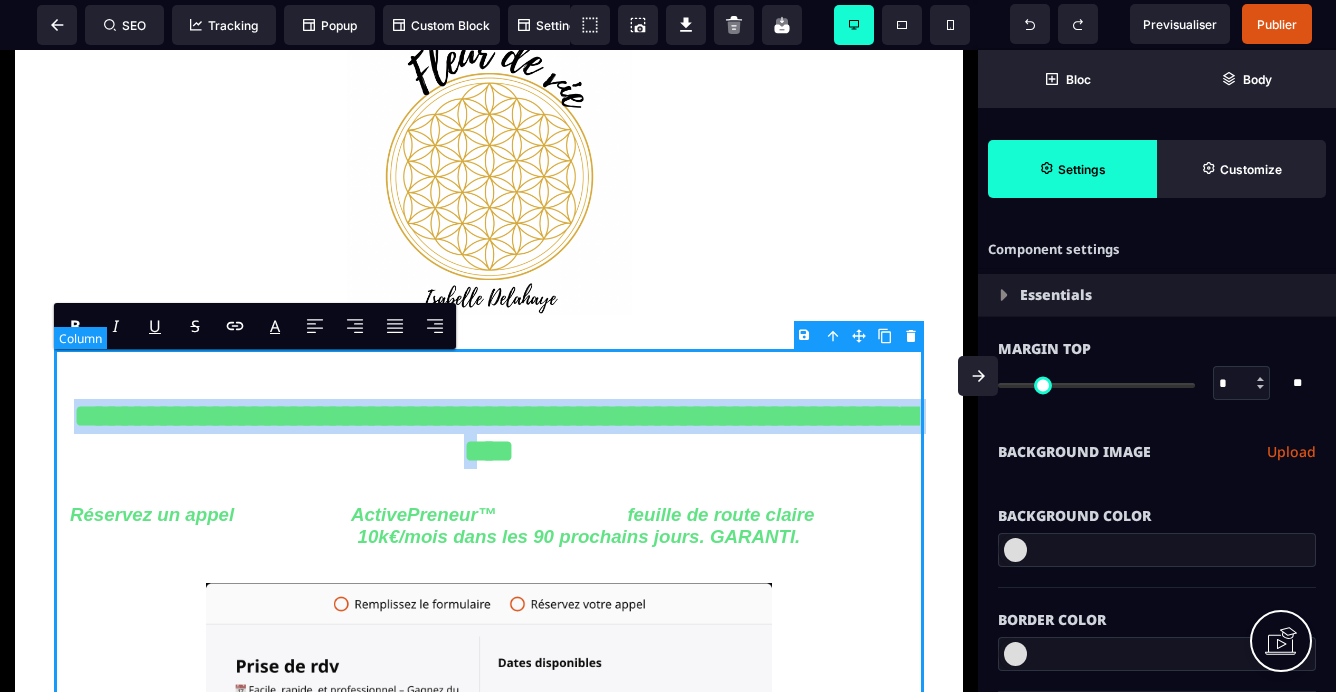 type on "*" 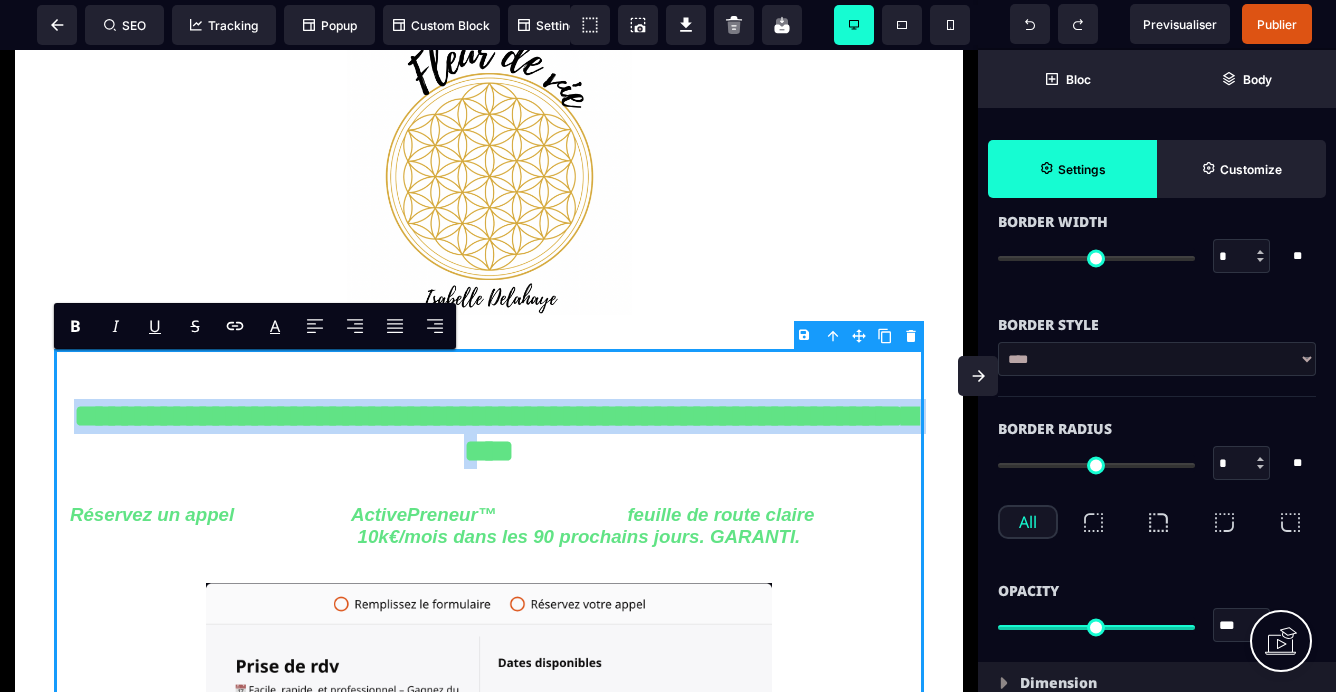 scroll, scrollTop: 495, scrollLeft: 0, axis: vertical 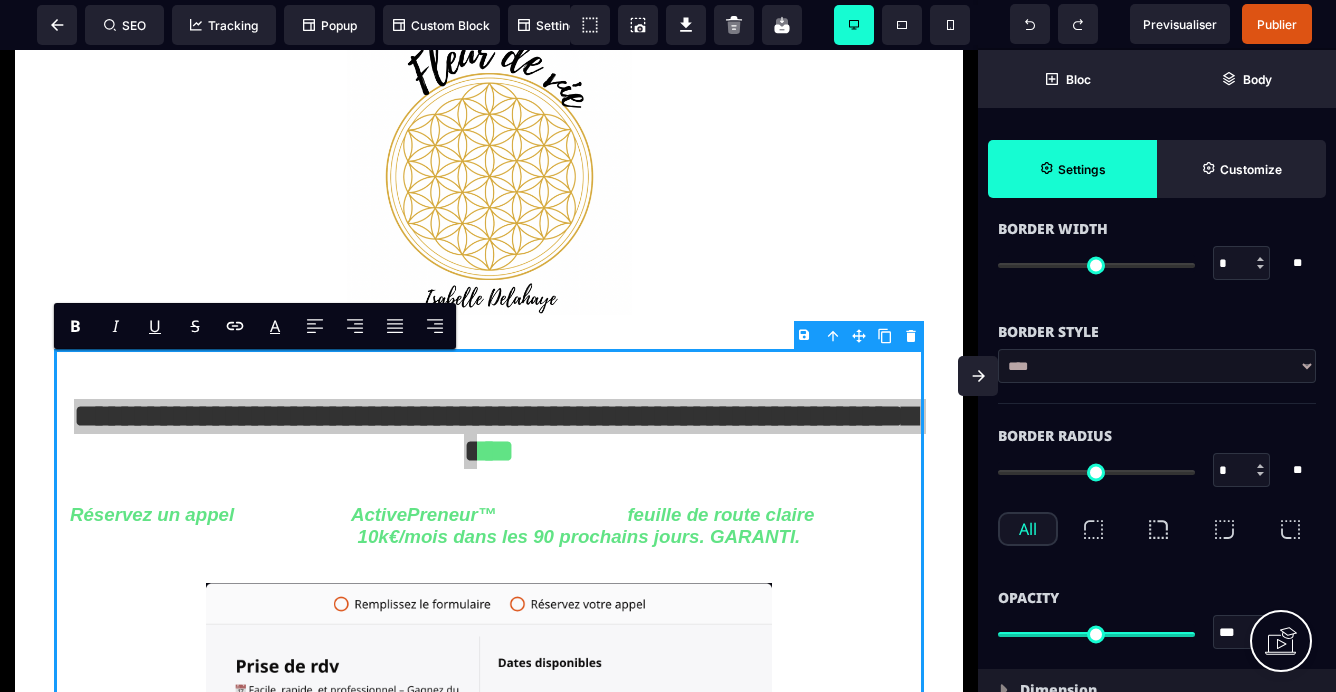 click on "**** ****** ****** ****** ***** ****** ****** ***** ***** ****** ******* *******" at bounding box center (1157, 366) 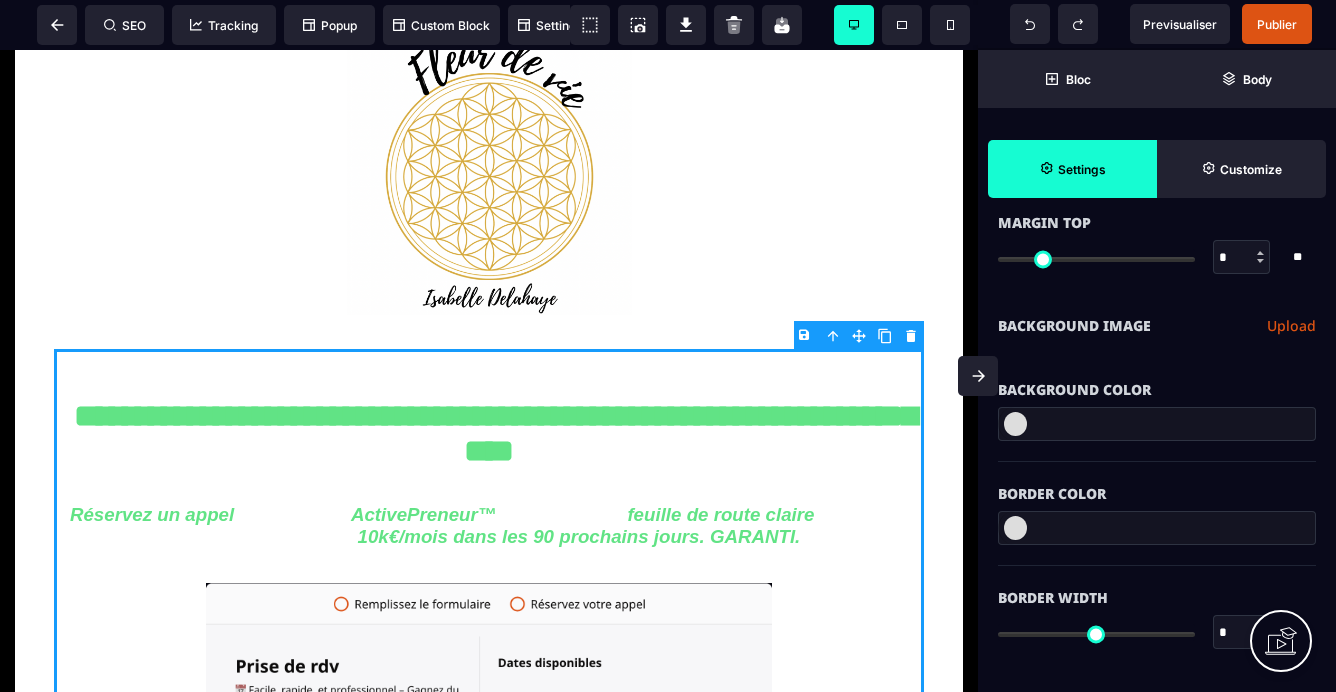 scroll, scrollTop: 120, scrollLeft: 0, axis: vertical 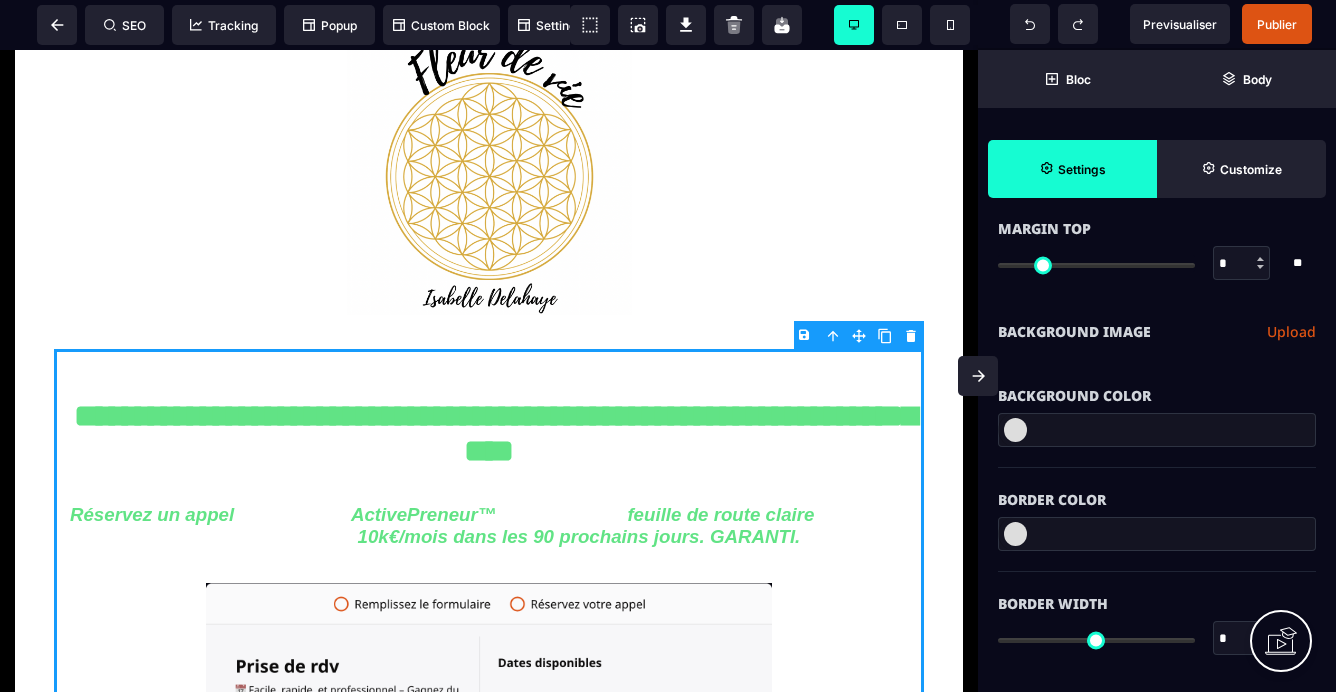 click at bounding box center (1015, 430) 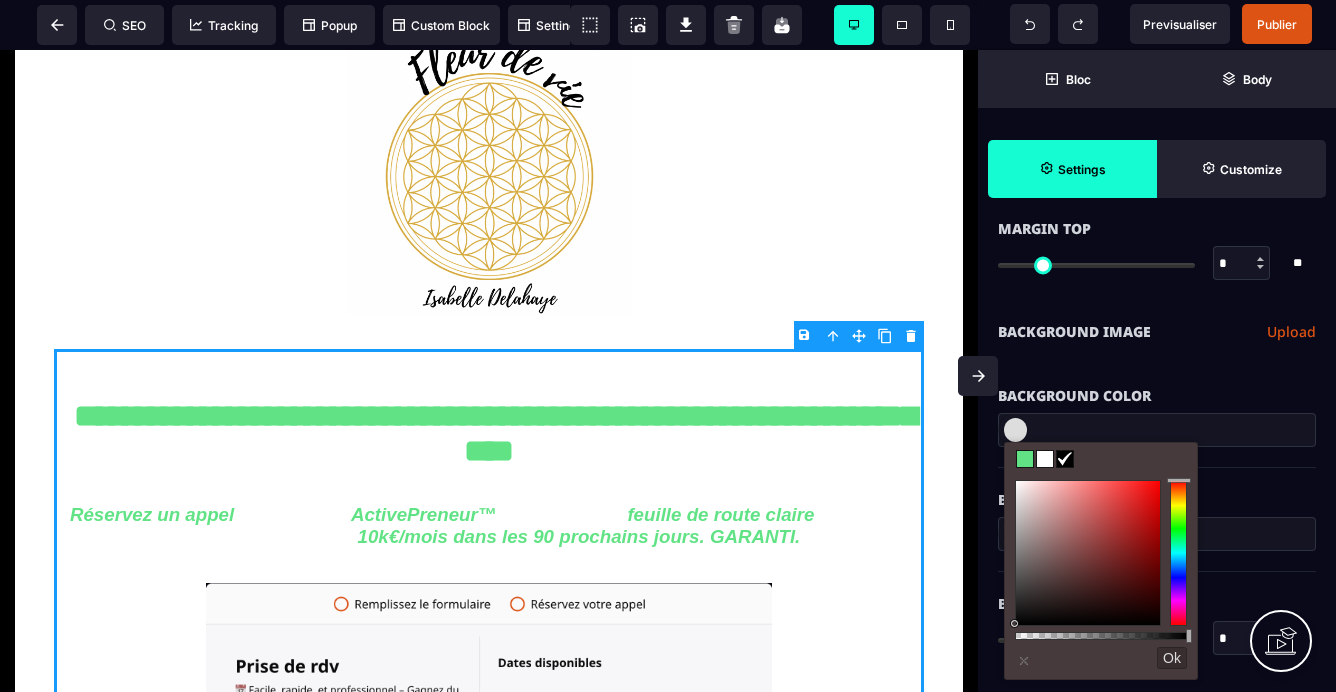 click on "⨯ Ok" at bounding box center [1101, 719] 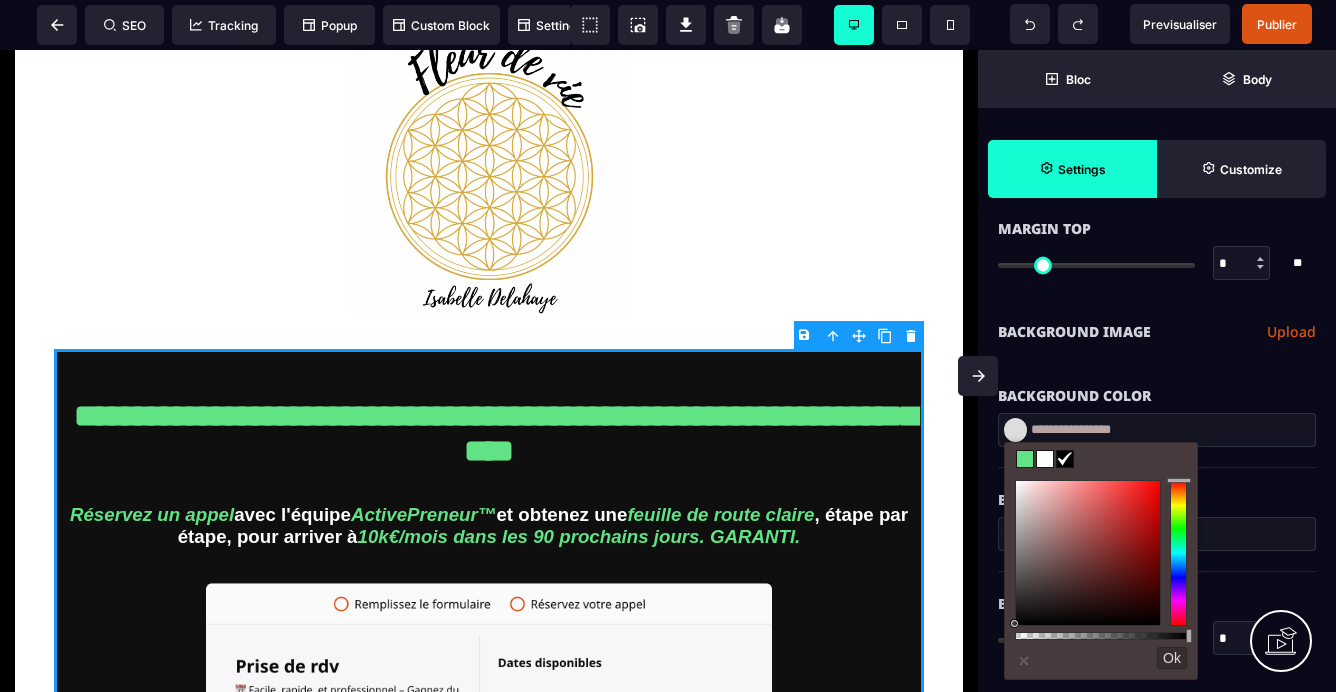 click at bounding box center [1101, 636] 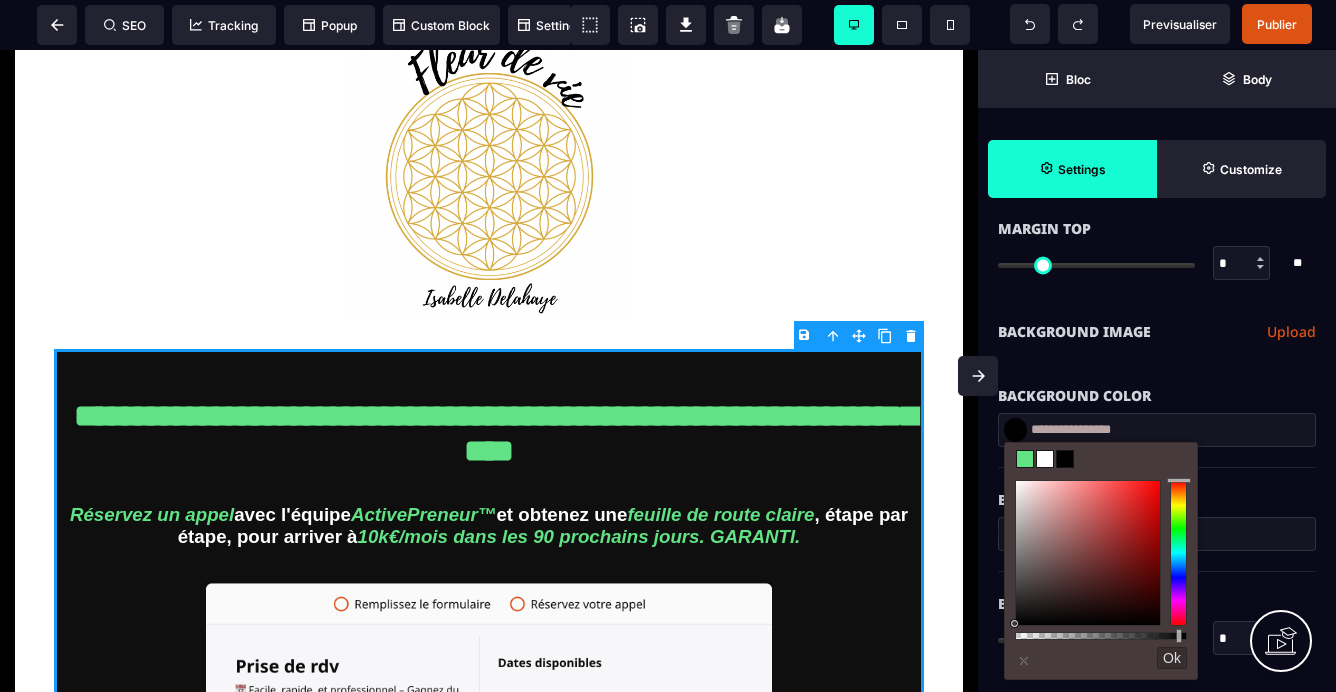click at bounding box center [1045, 459] 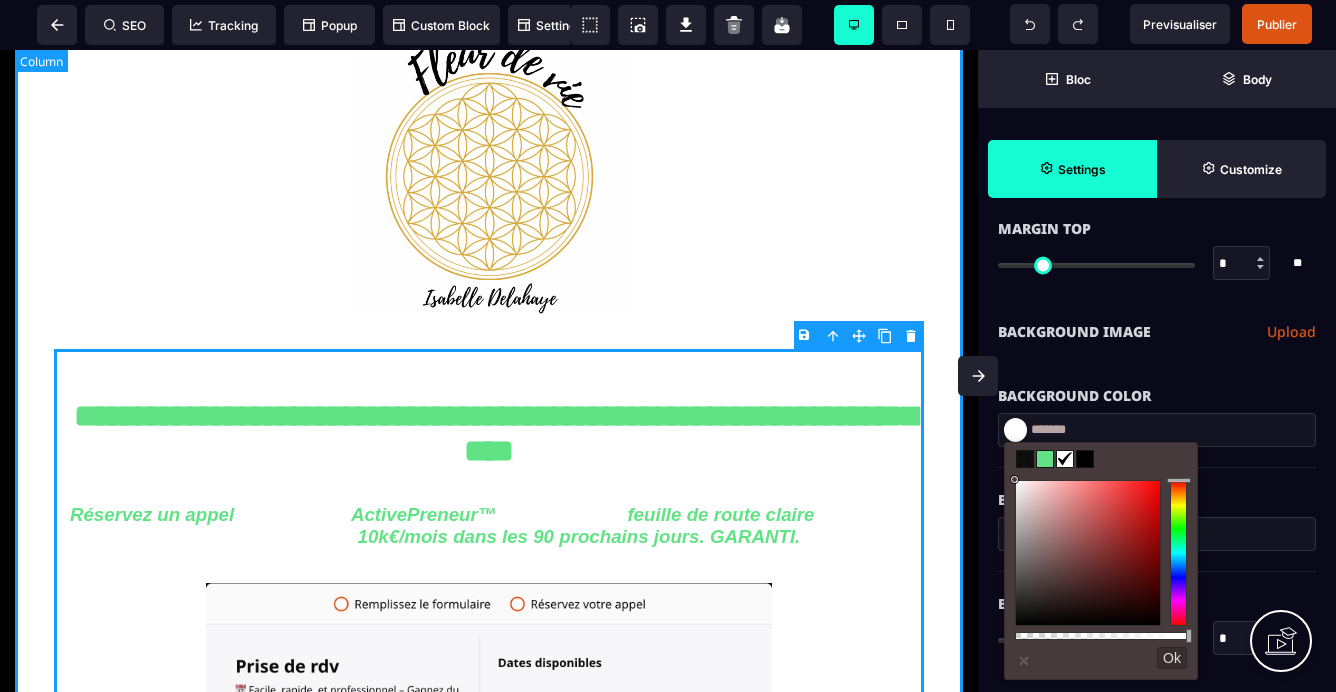 click on "**********" at bounding box center (489, 696) 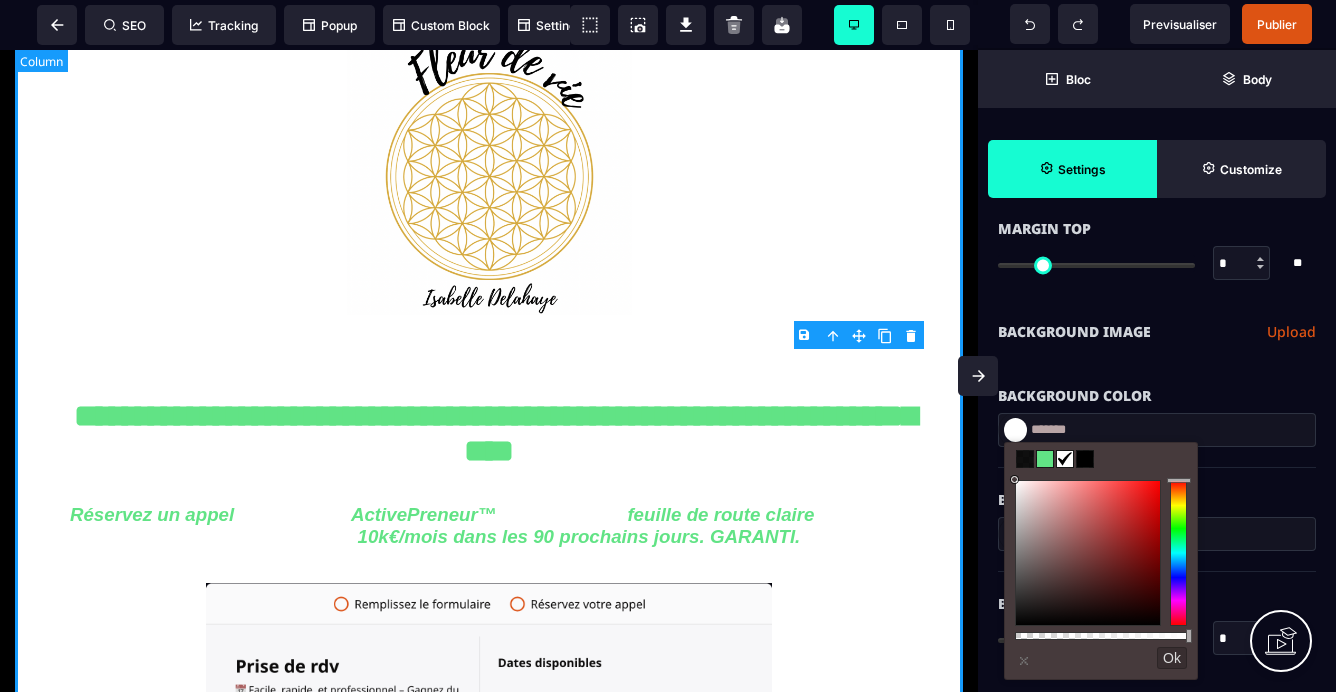 select on "**" 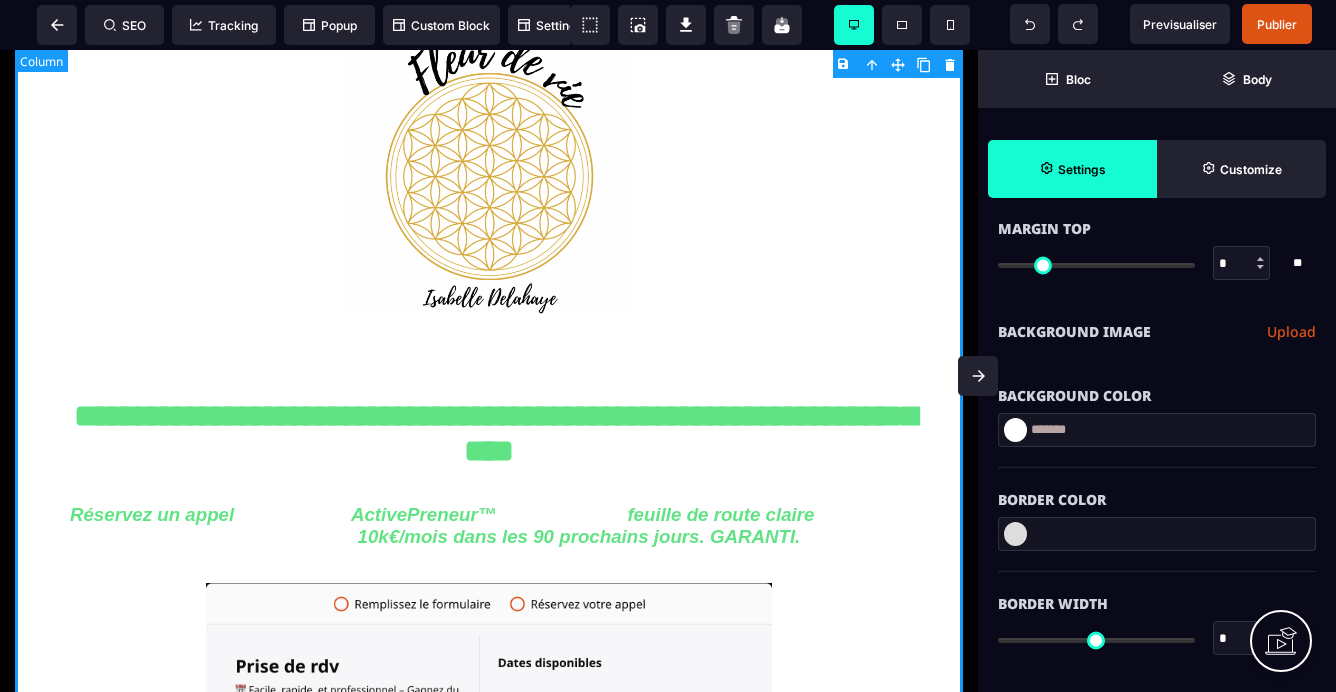 scroll, scrollTop: 0, scrollLeft: 0, axis: both 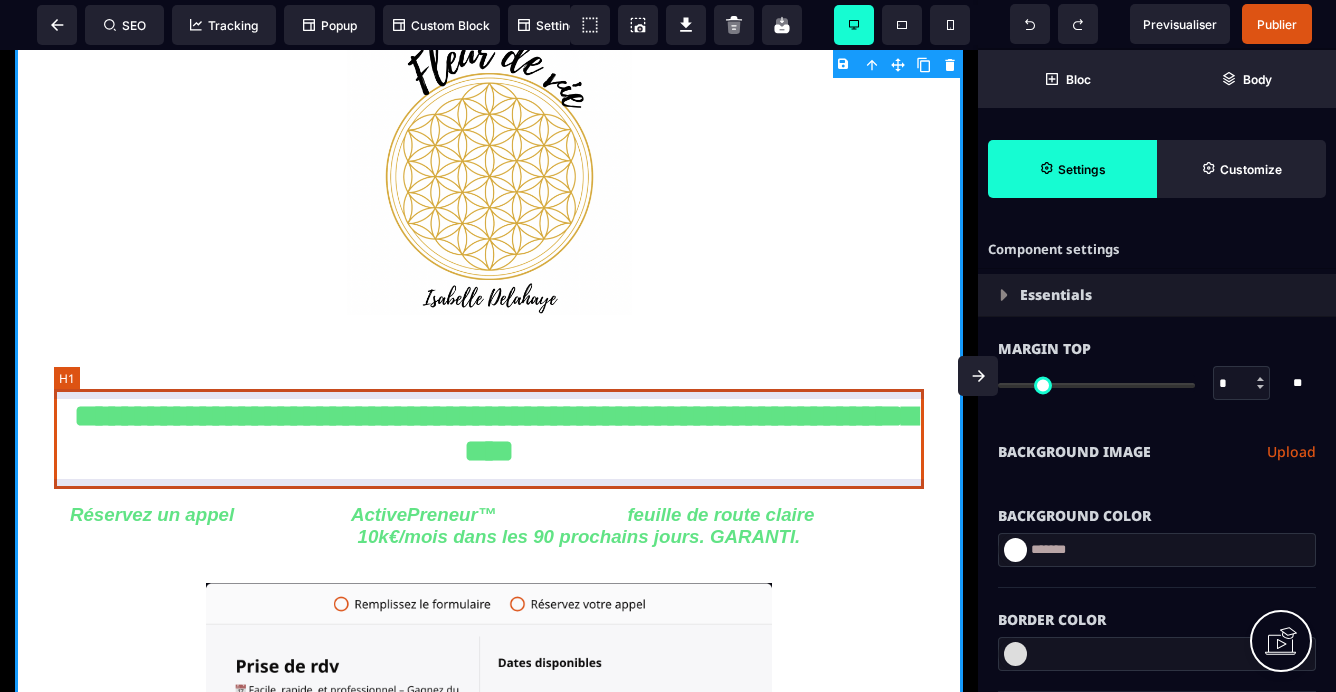 click on "**********" at bounding box center (489, 439) 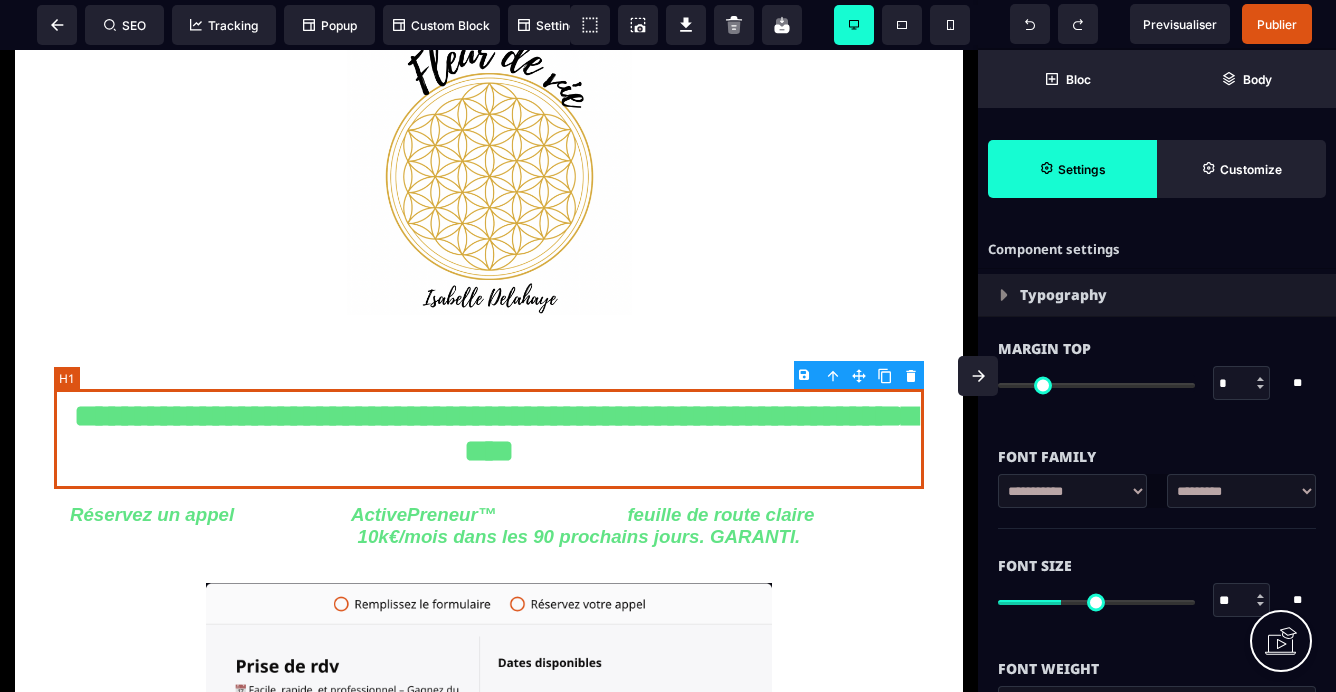click on "**********" at bounding box center [489, 439] 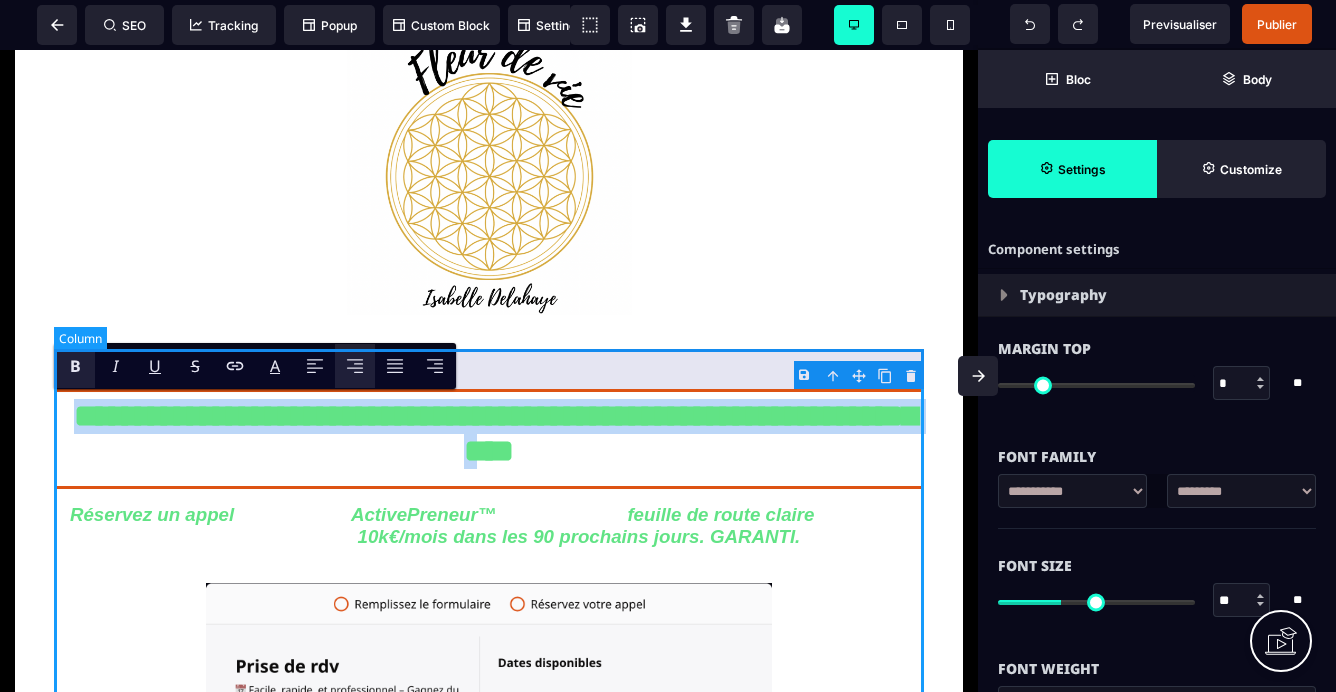drag, startPoint x: 521, startPoint y: 451, endPoint x: 294, endPoint y: 385, distance: 236.40009 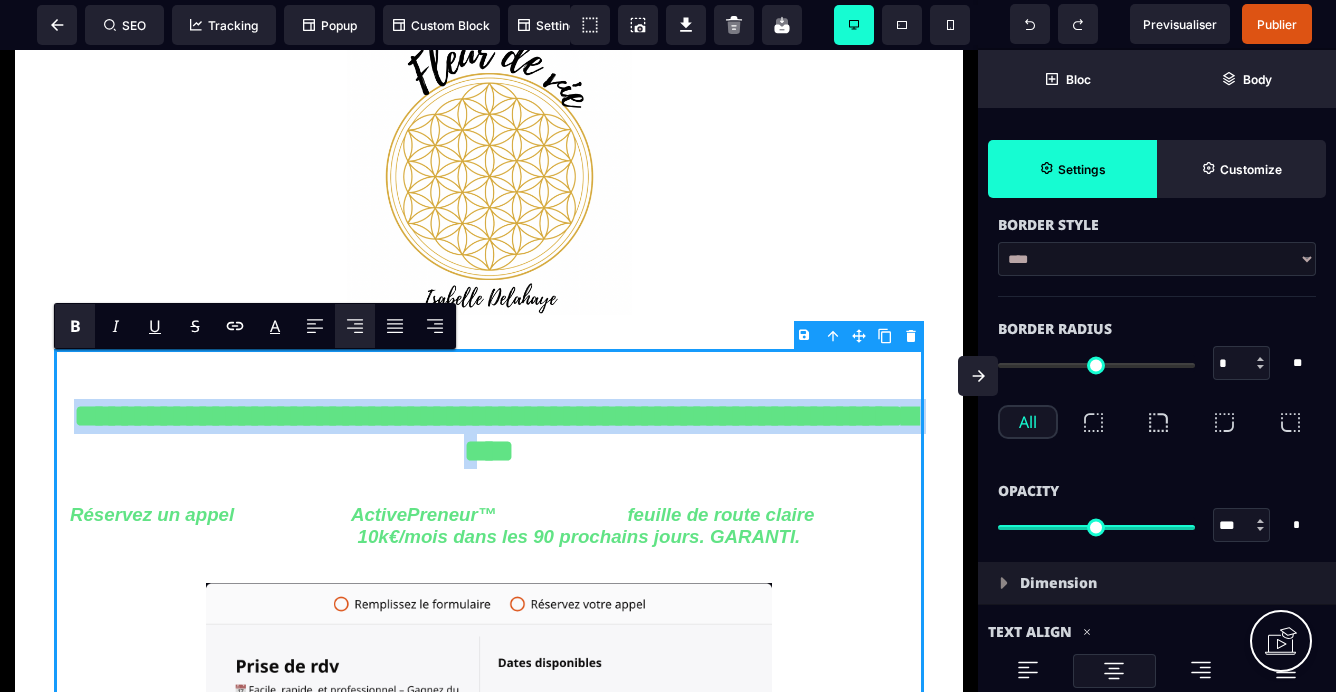 scroll, scrollTop: 0, scrollLeft: 0, axis: both 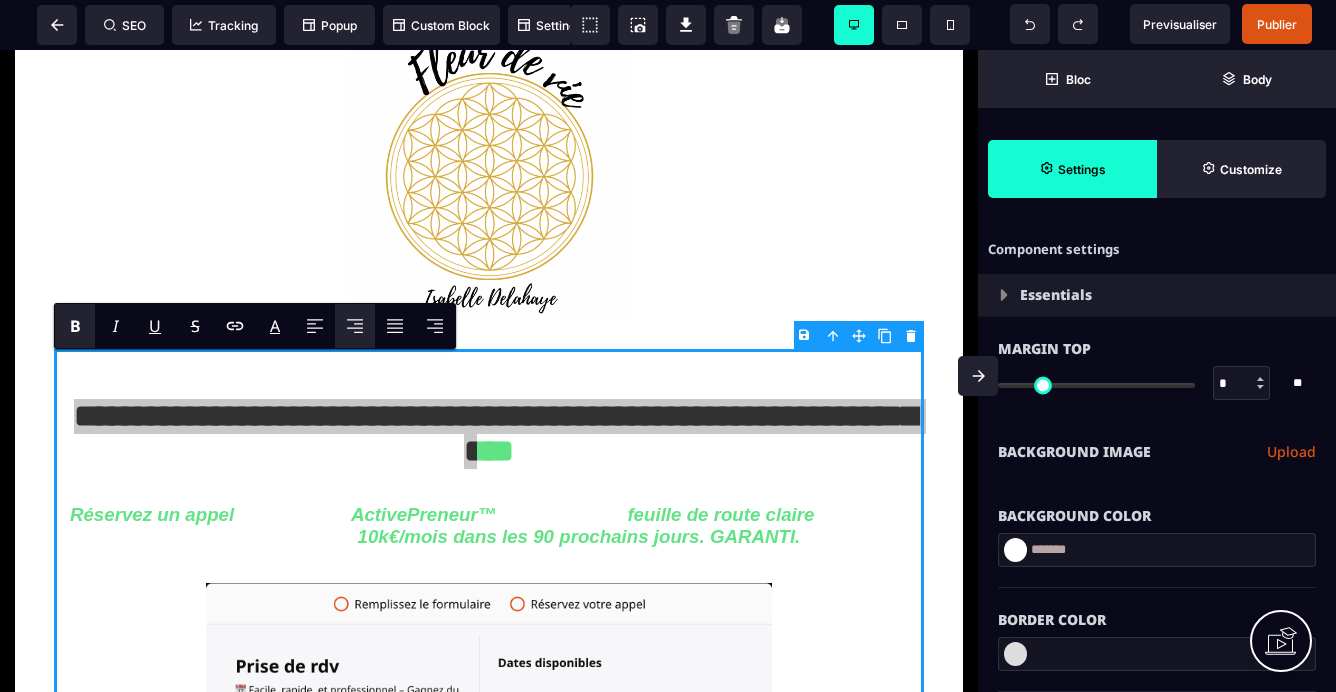 click at bounding box center (1004, 295) 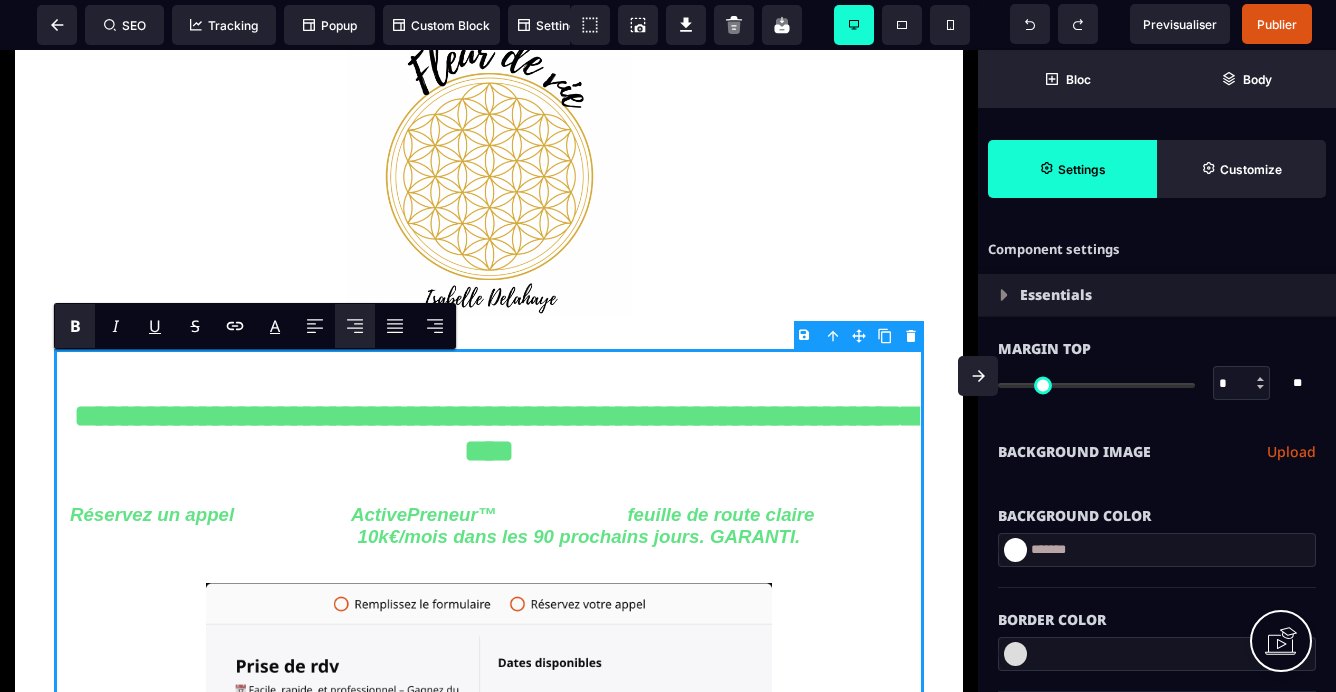 select on "**" 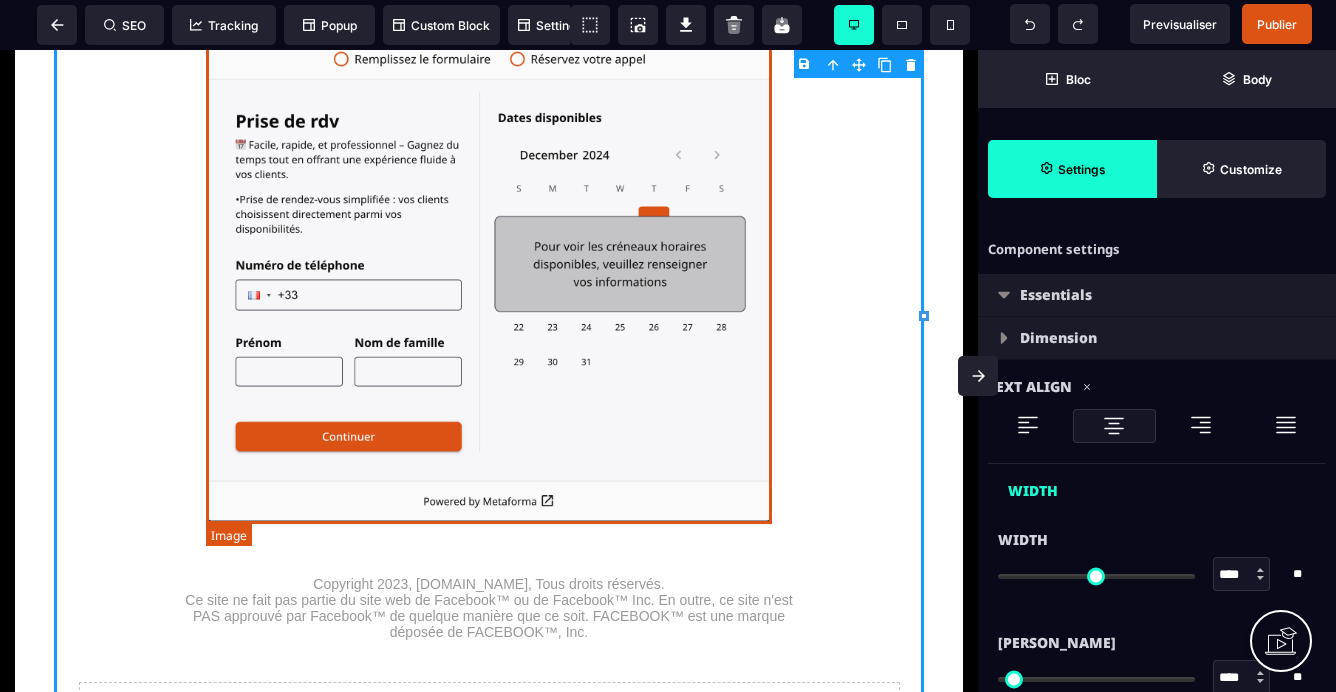 scroll, scrollTop: 602, scrollLeft: 0, axis: vertical 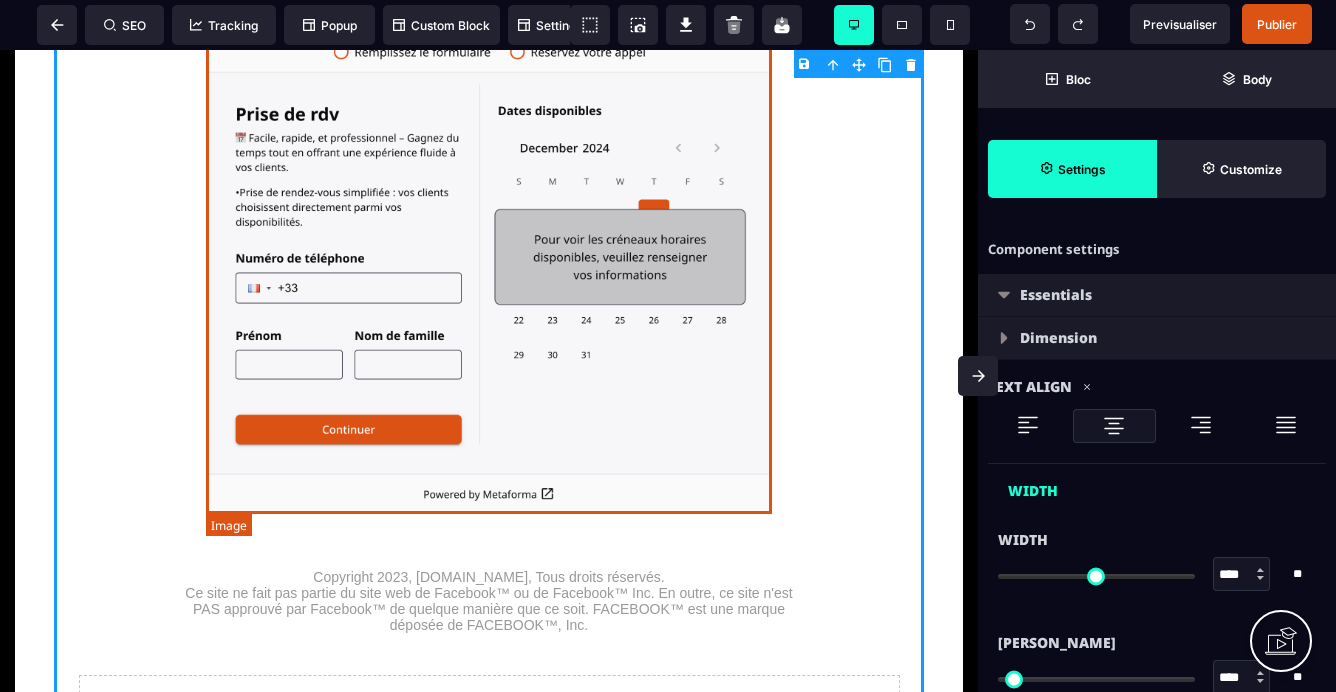 click at bounding box center [489, 273] 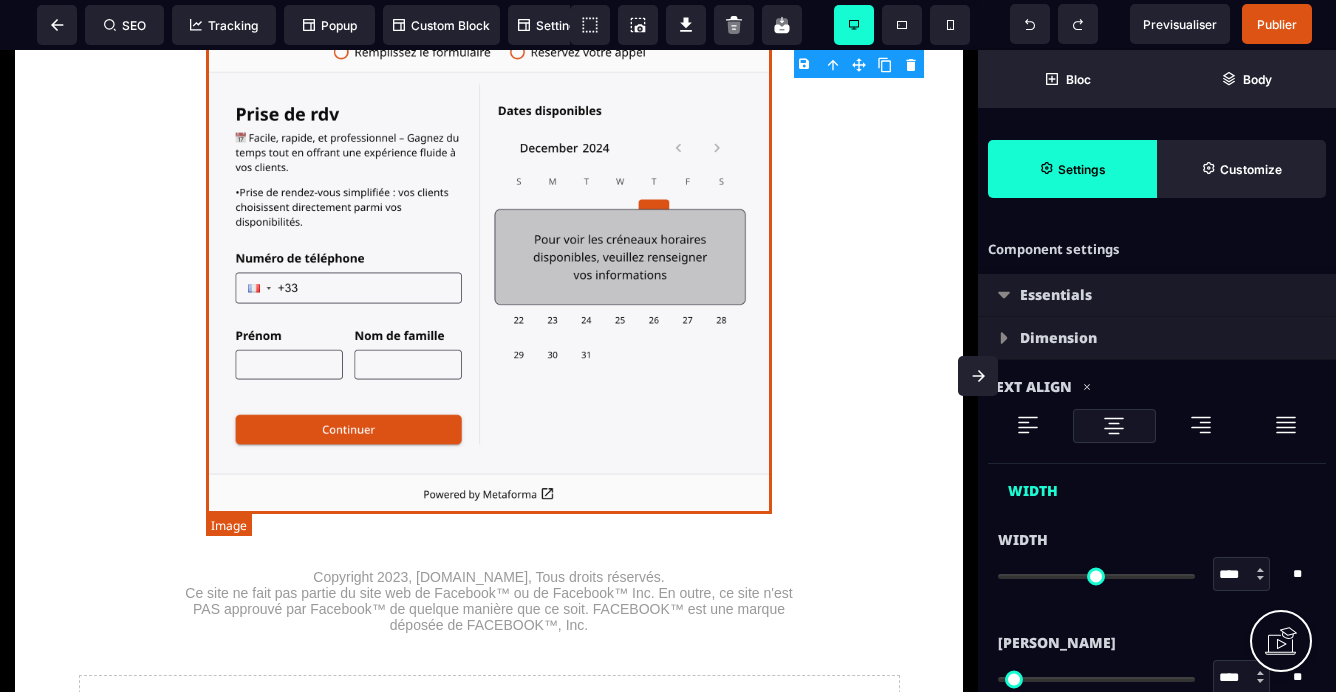 select 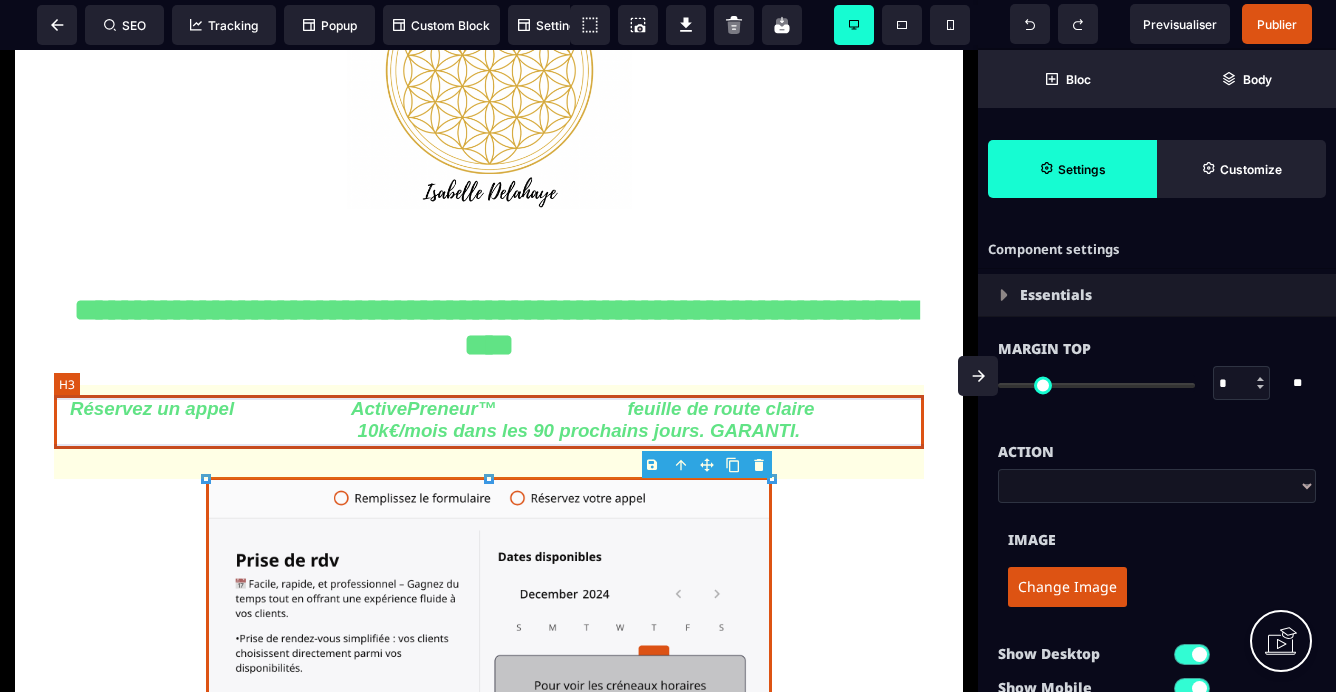 scroll, scrollTop: 154, scrollLeft: 0, axis: vertical 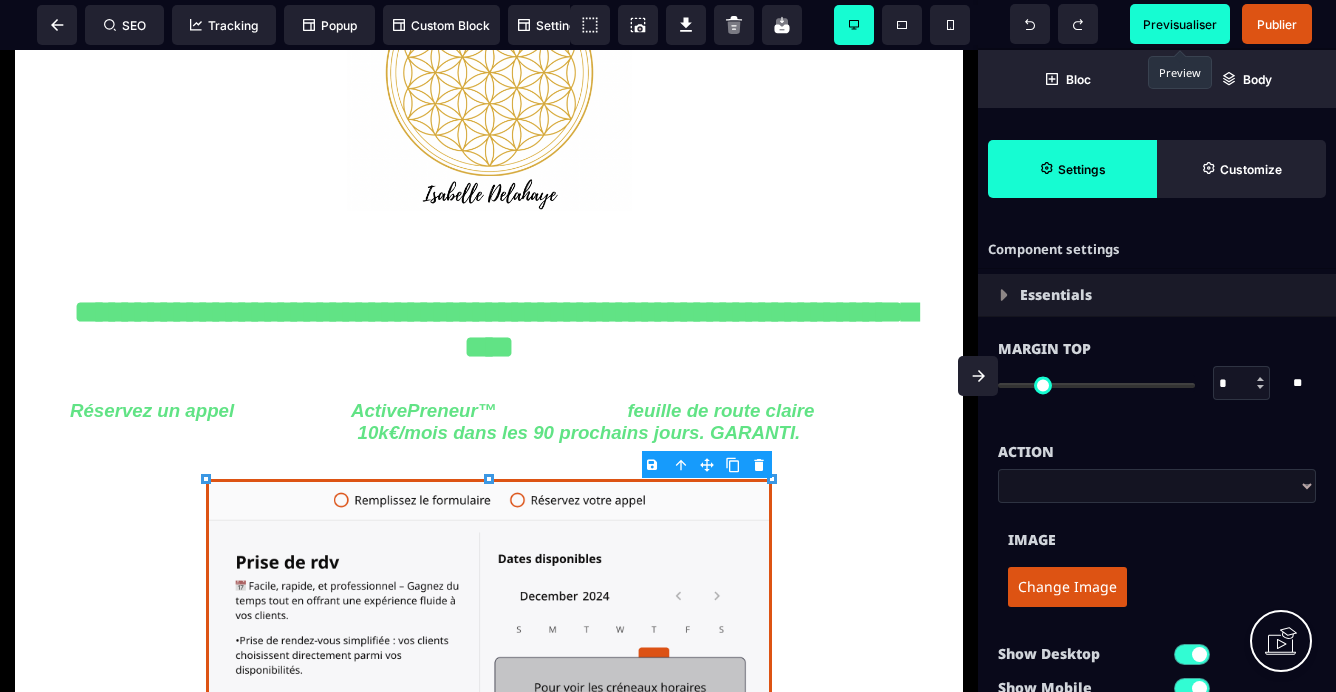 click on "Previsualiser" at bounding box center [1180, 24] 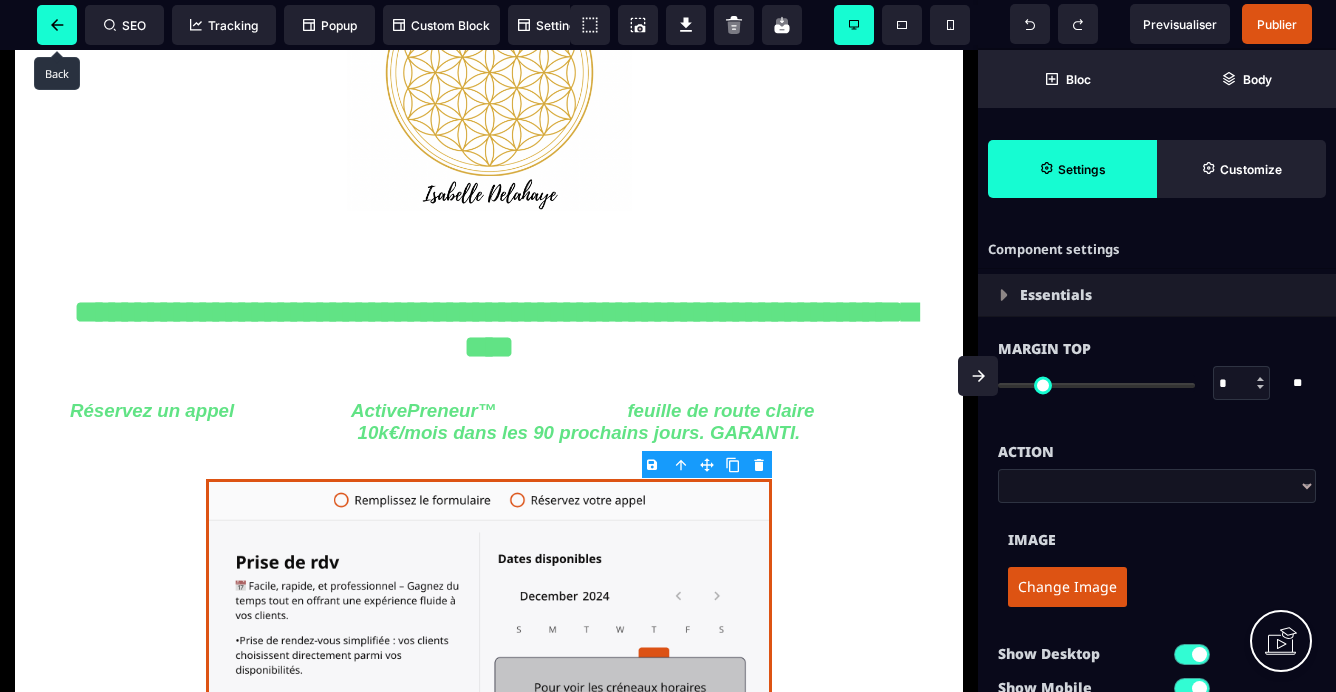 click at bounding box center (57, 25) 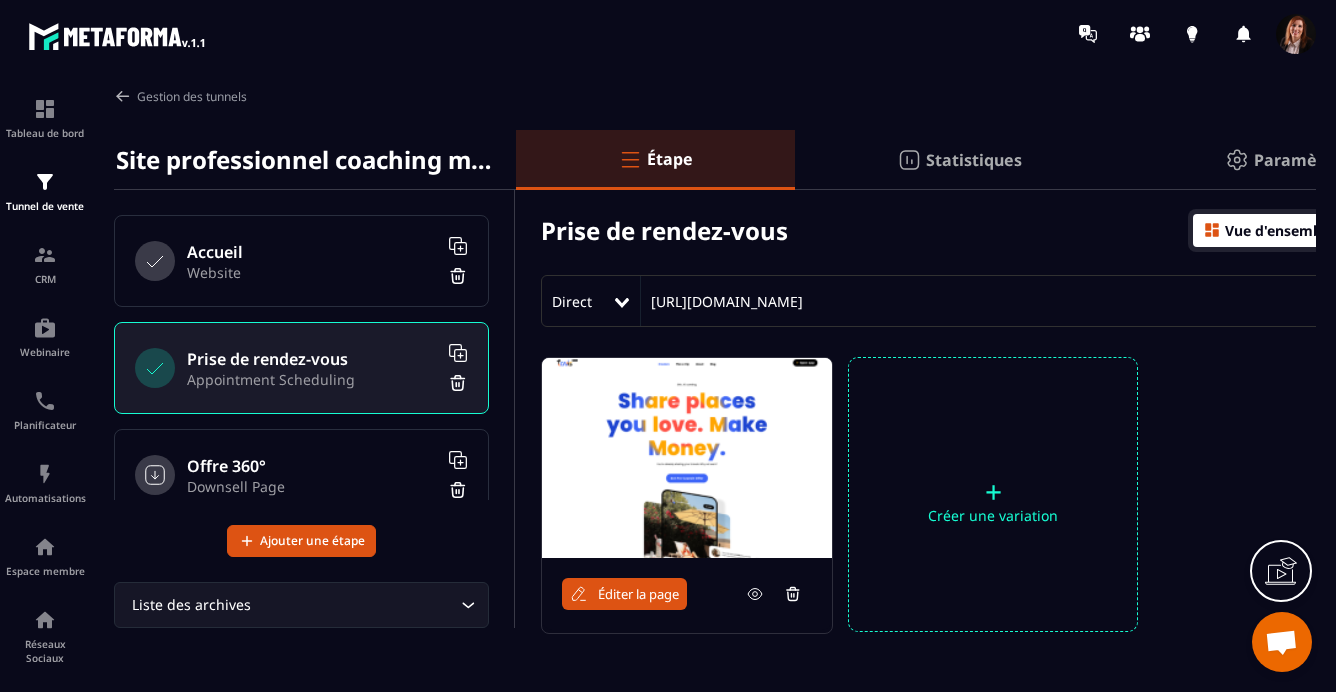 click 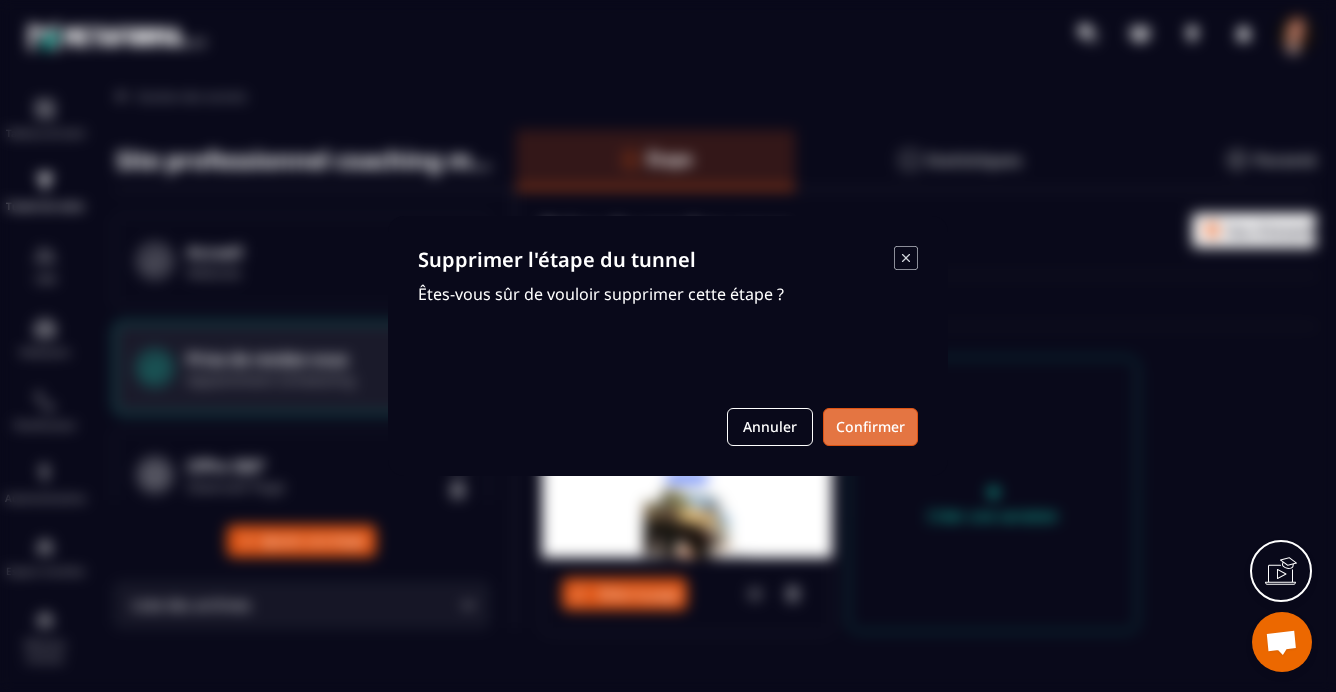 click on "Confirmer" at bounding box center [870, 427] 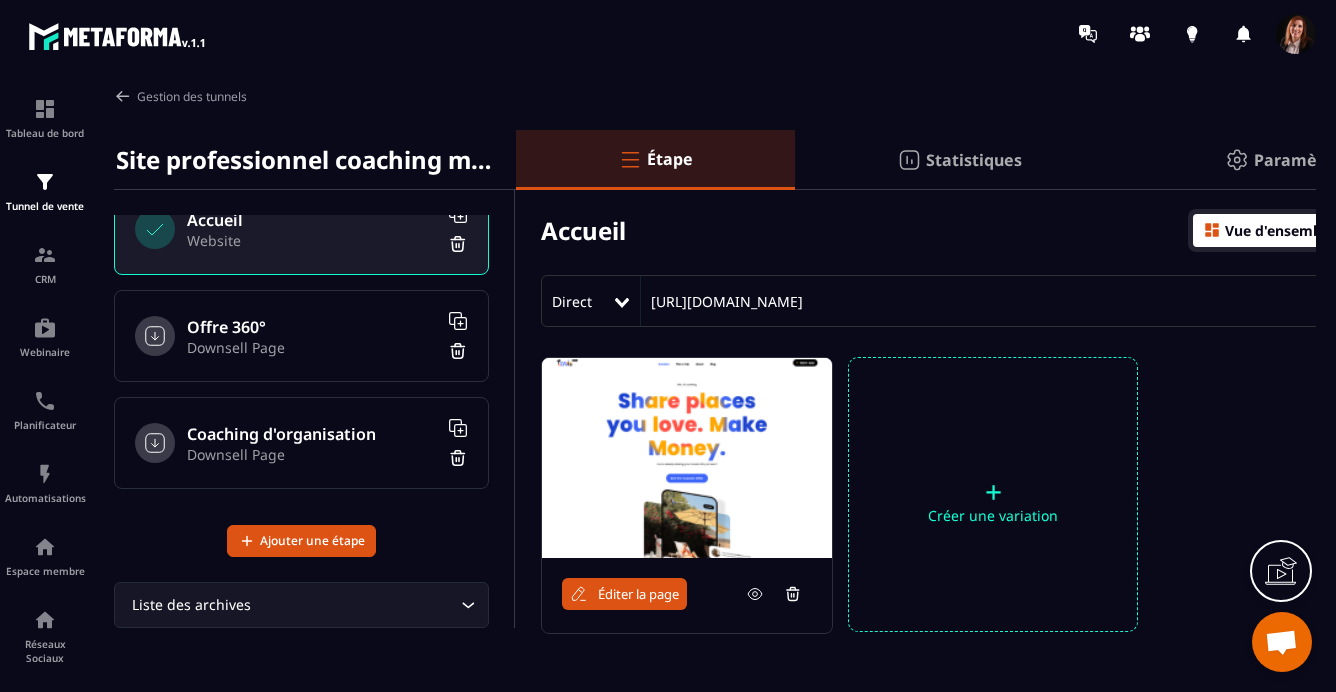 scroll, scrollTop: 0, scrollLeft: 0, axis: both 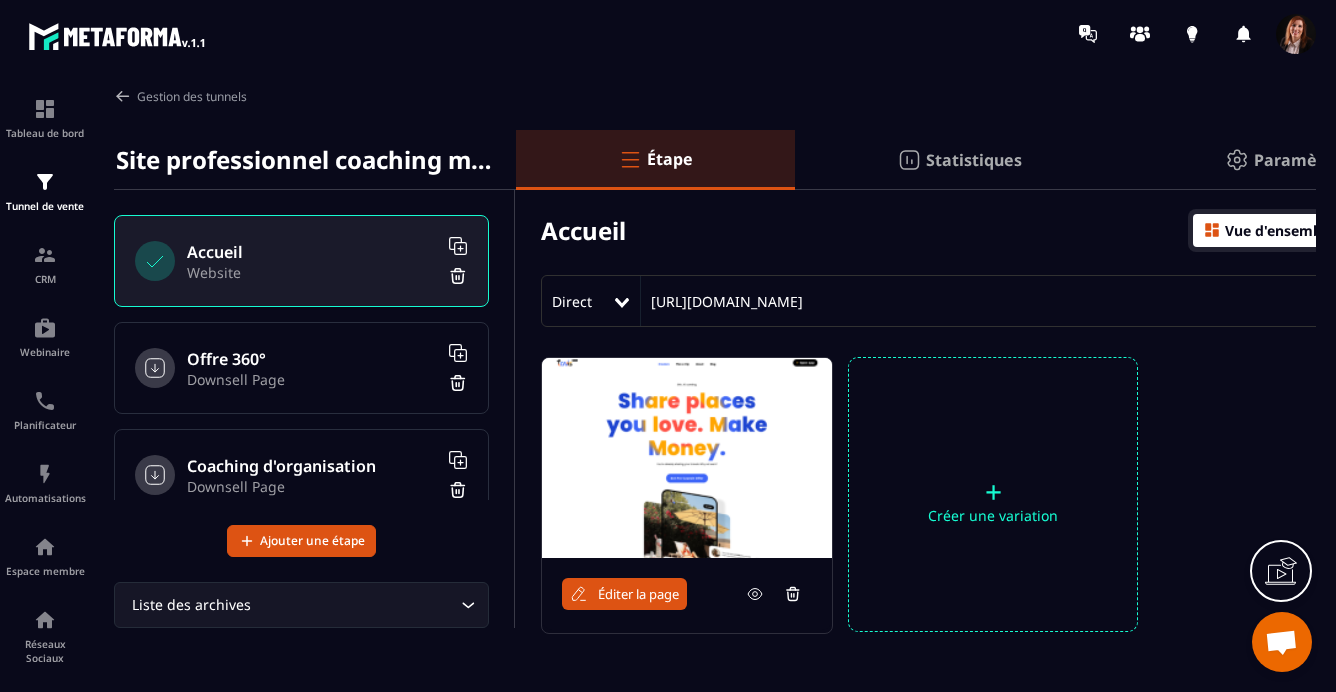 click on "Downsell Page" at bounding box center (312, 379) 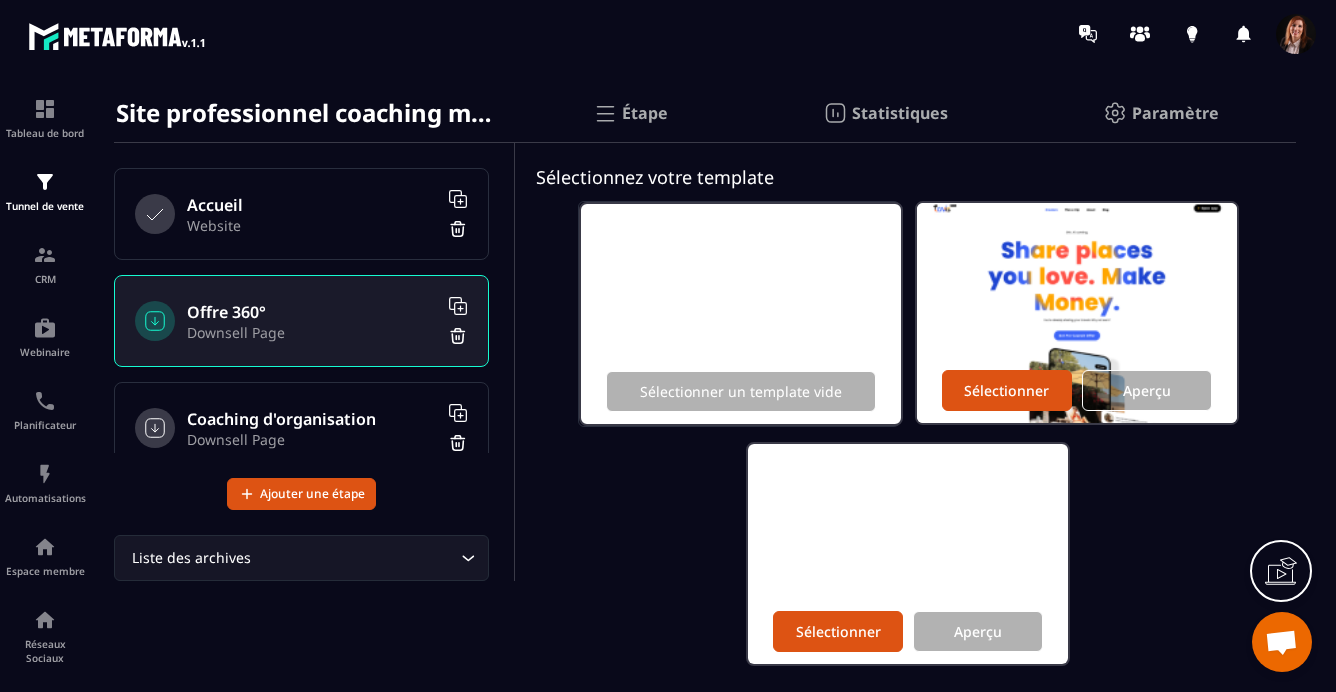 scroll, scrollTop: 0, scrollLeft: 0, axis: both 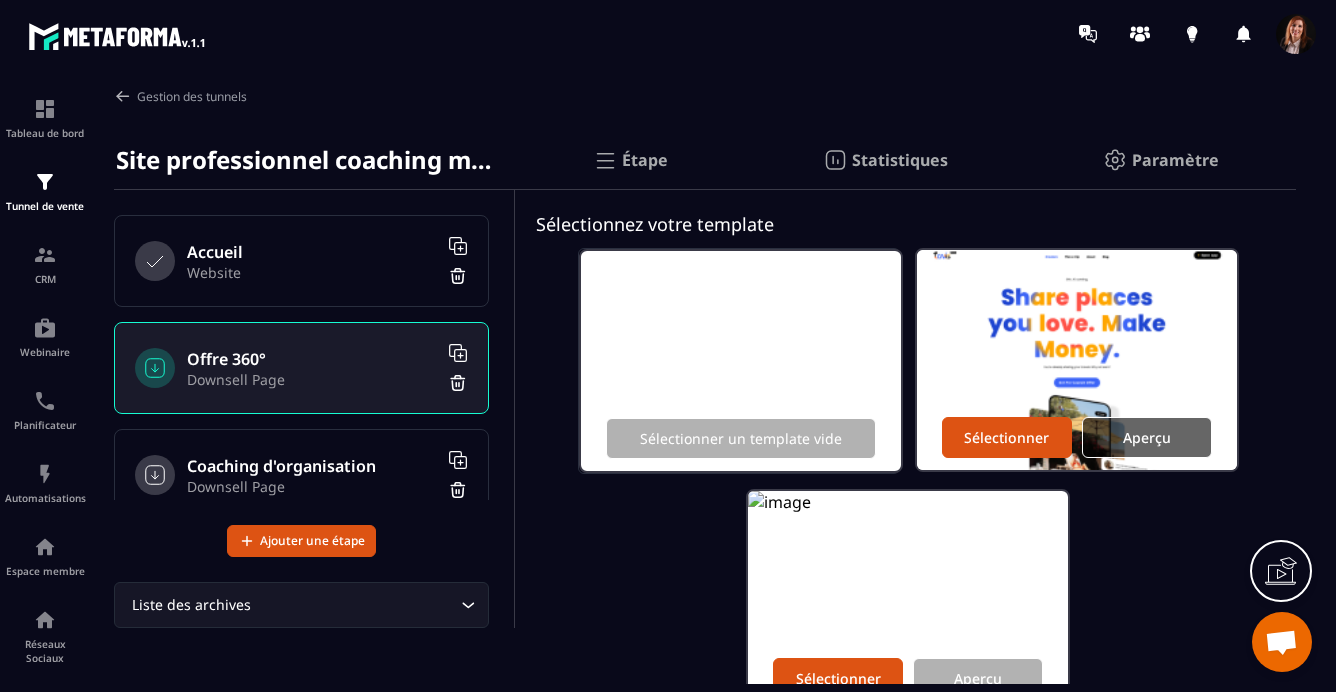 click on "Aperçu" at bounding box center (1147, 437) 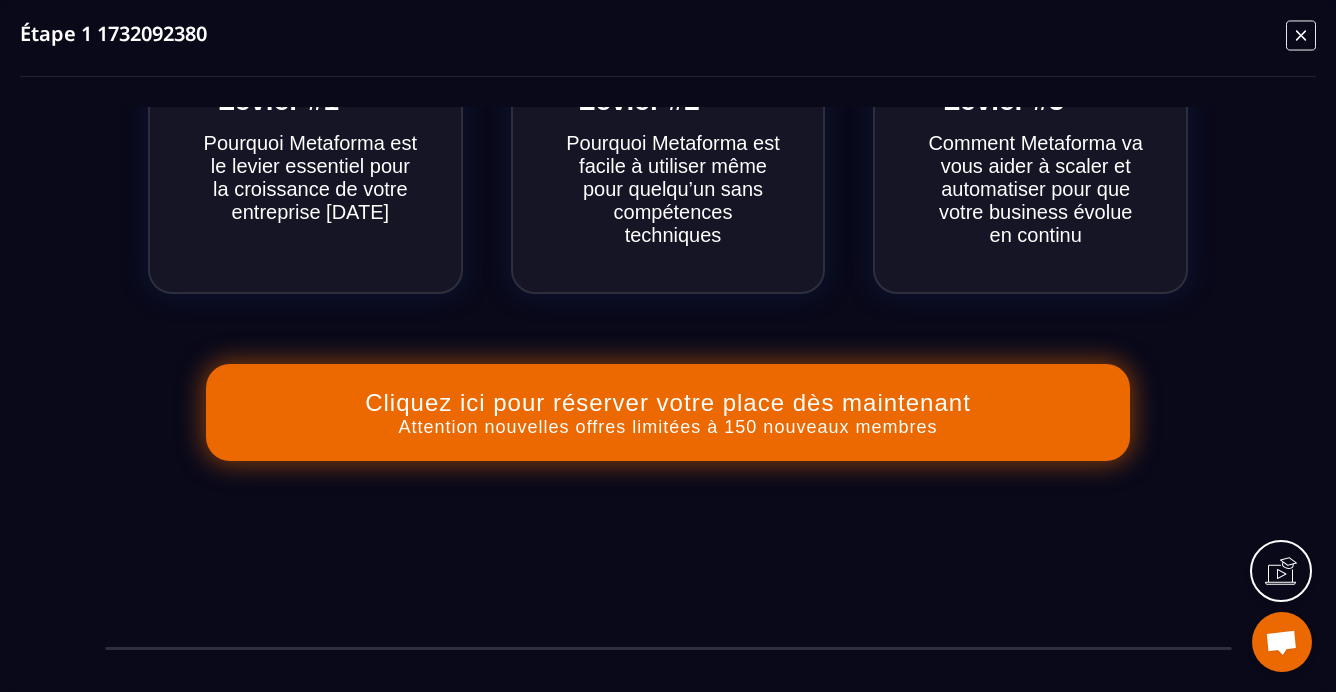 scroll, scrollTop: 1293, scrollLeft: 0, axis: vertical 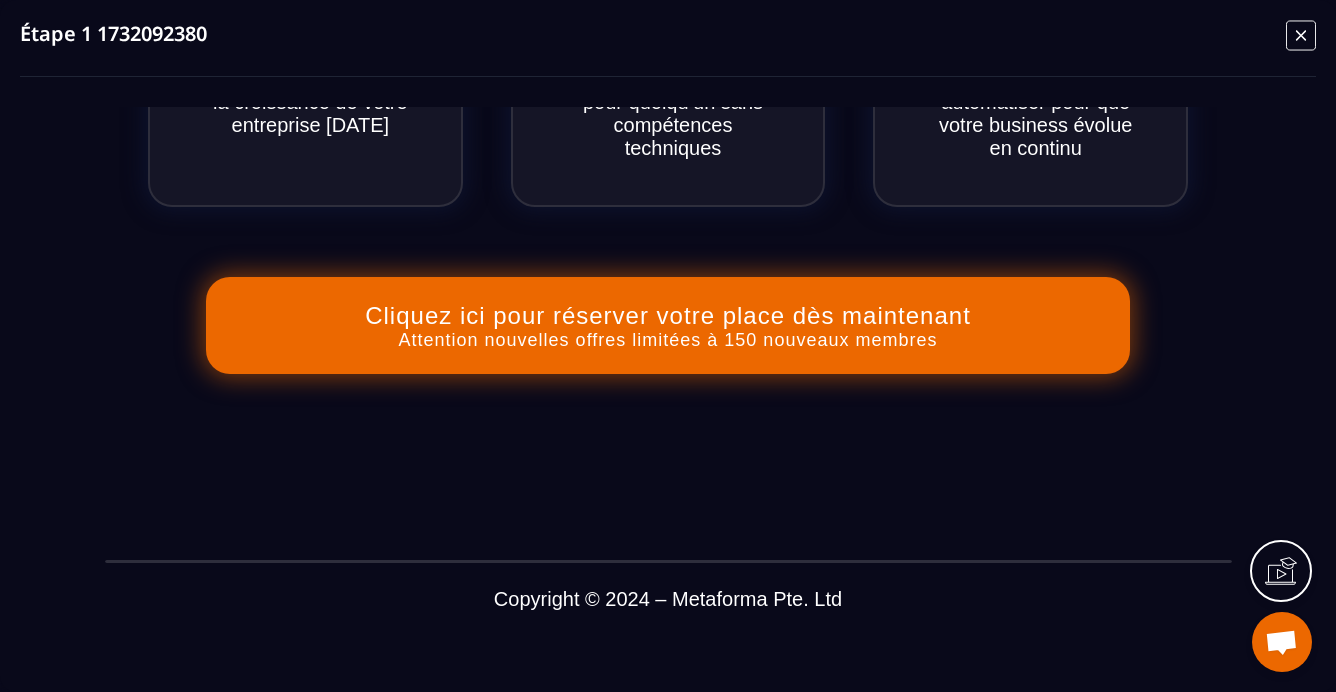 click on "Copyright © 2024 – Metaforma Pte. Ltd" at bounding box center [668, 599] 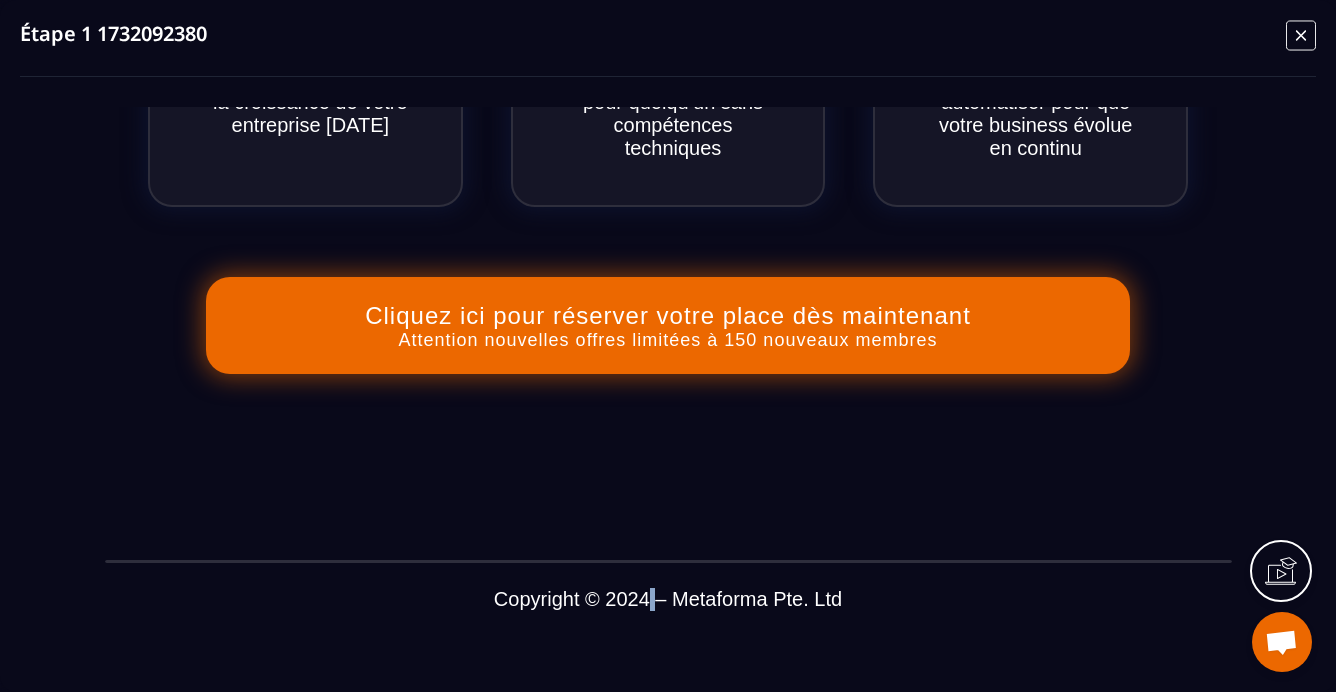 click on "Copyright © 2024 – Metaforma Pte. Ltd" at bounding box center [668, 599] 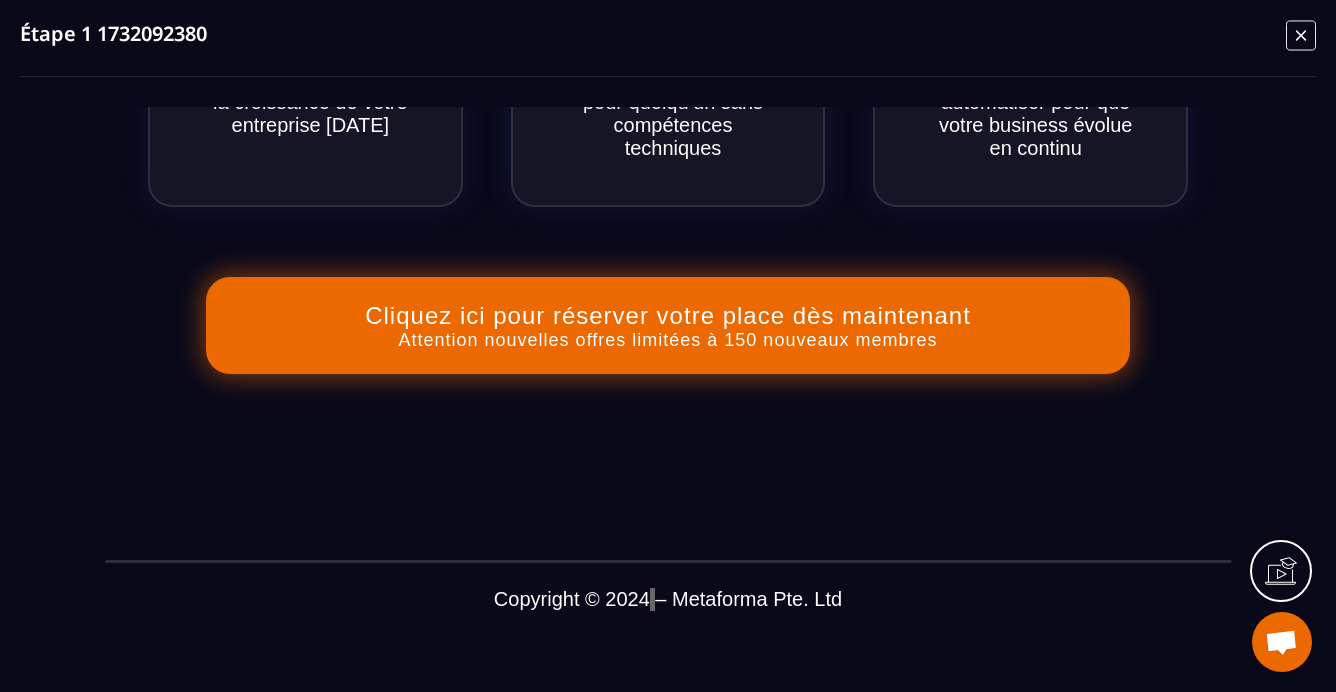 click 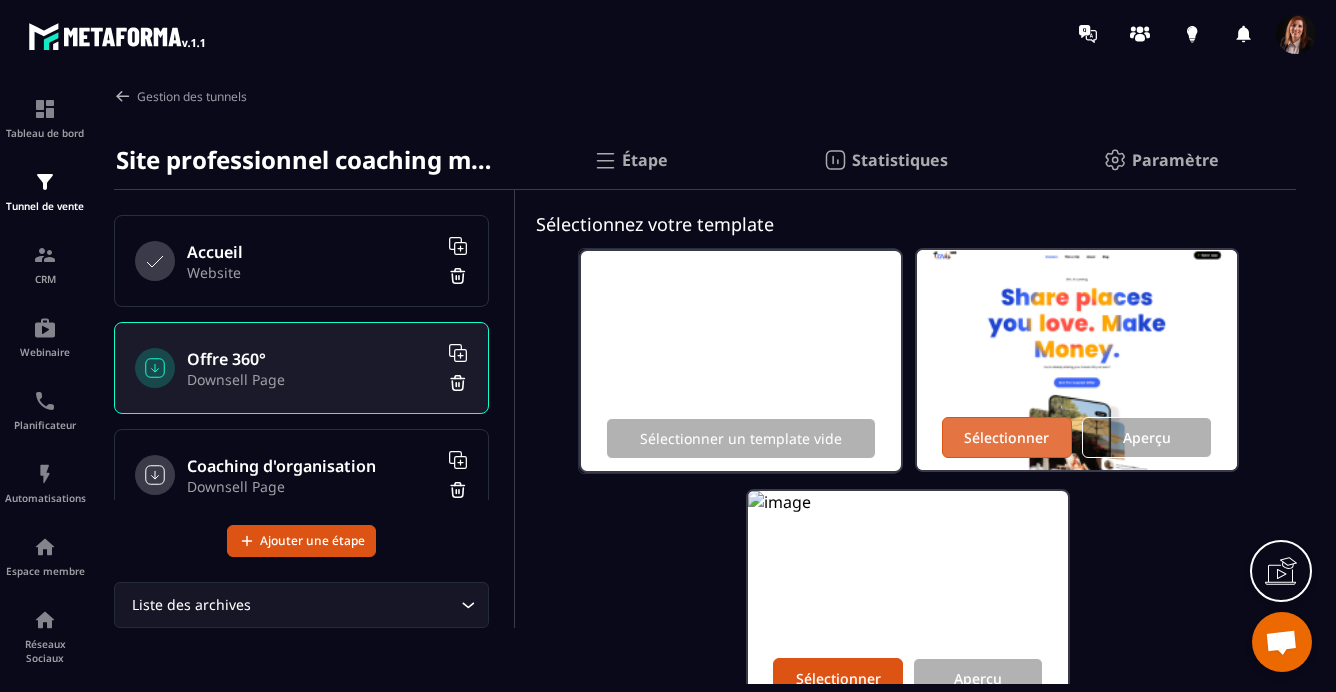 click on "Sélectionner" at bounding box center (1006, 437) 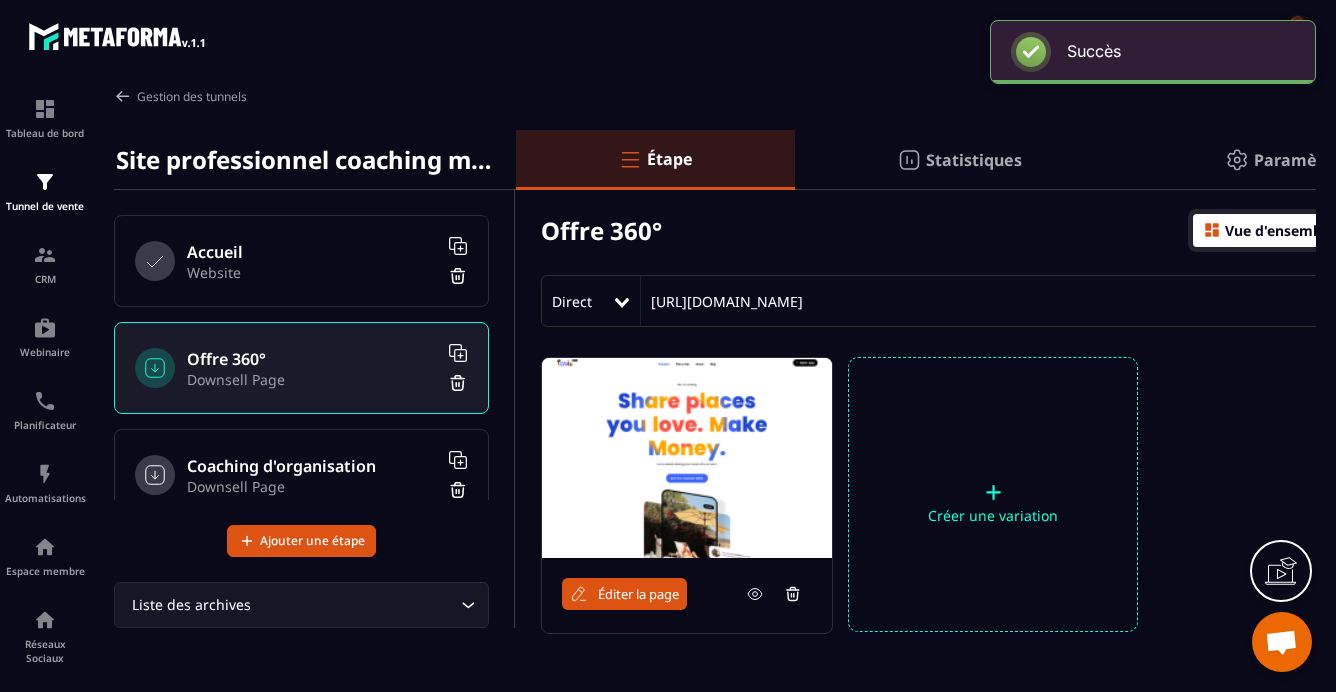 click on "Direct https://sasu-fleur-de-vie.metaforma.io/7491a247c5291a5fcfa05ba87a65581e" at bounding box center (992, 301) 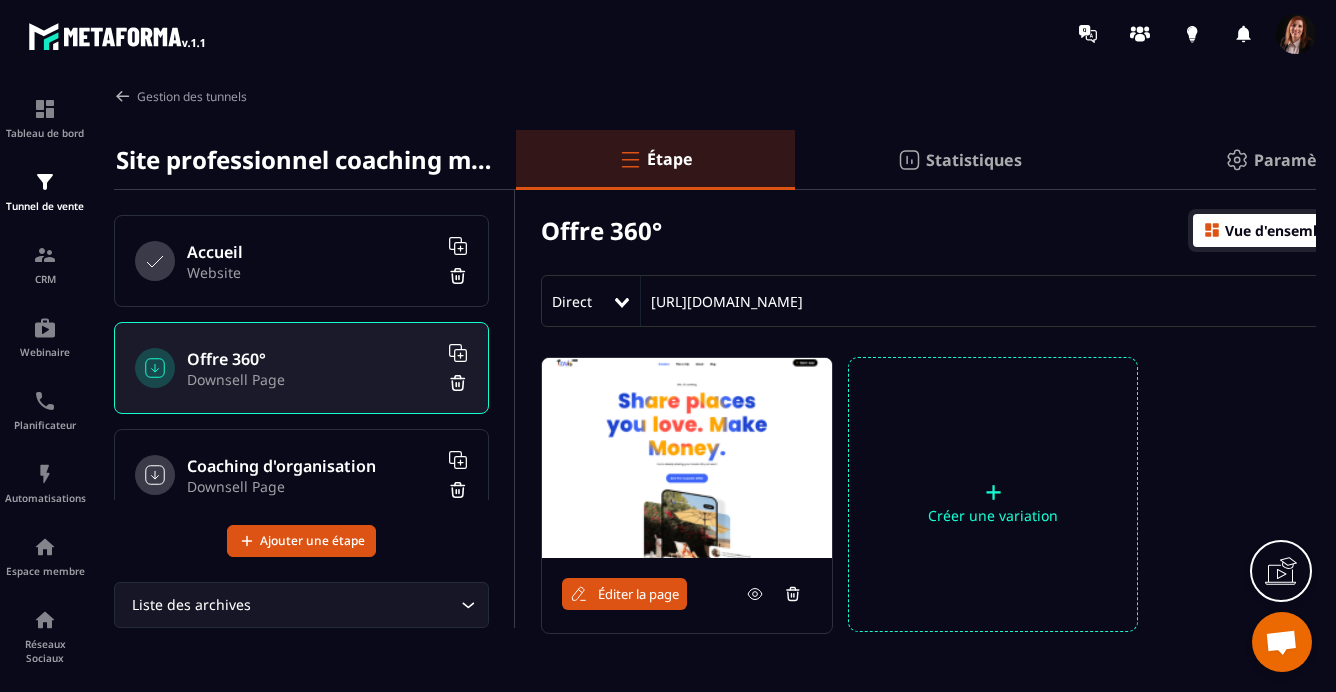 drag, startPoint x: 1179, startPoint y: 302, endPoint x: 743, endPoint y: 280, distance: 436.5547 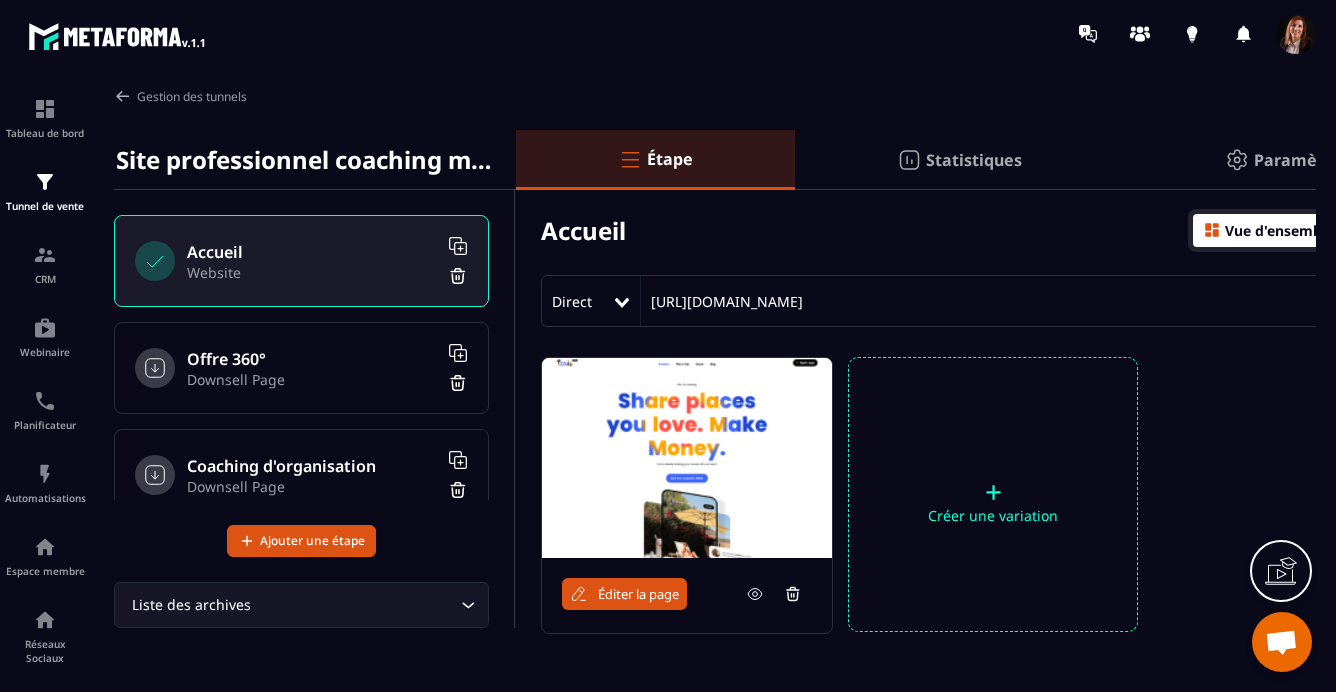 click at bounding box center (687, 458) 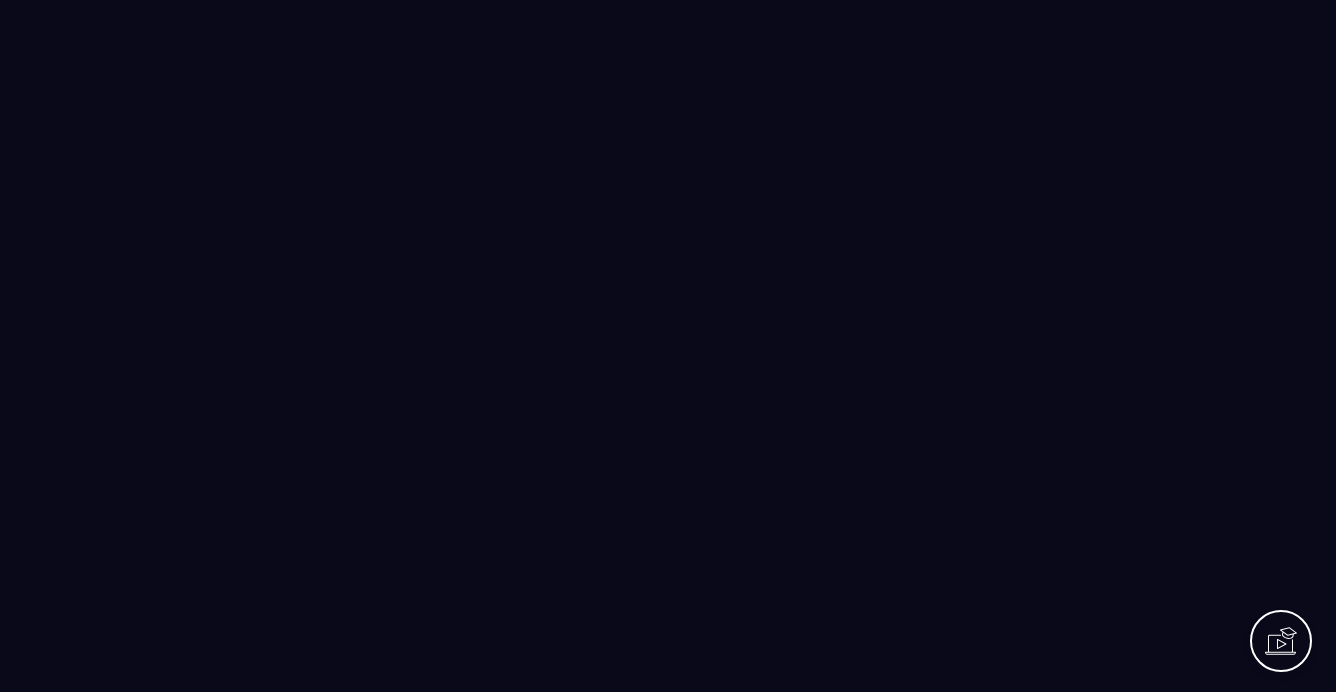 scroll, scrollTop: 0, scrollLeft: 0, axis: both 